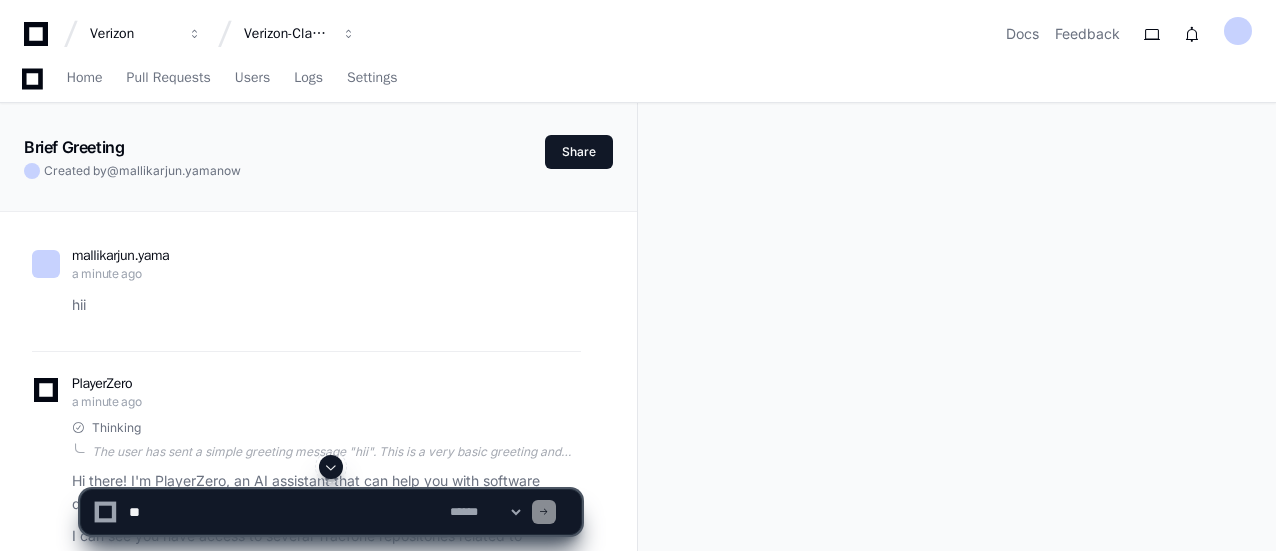 scroll, scrollTop: 3012, scrollLeft: 0, axis: vertical 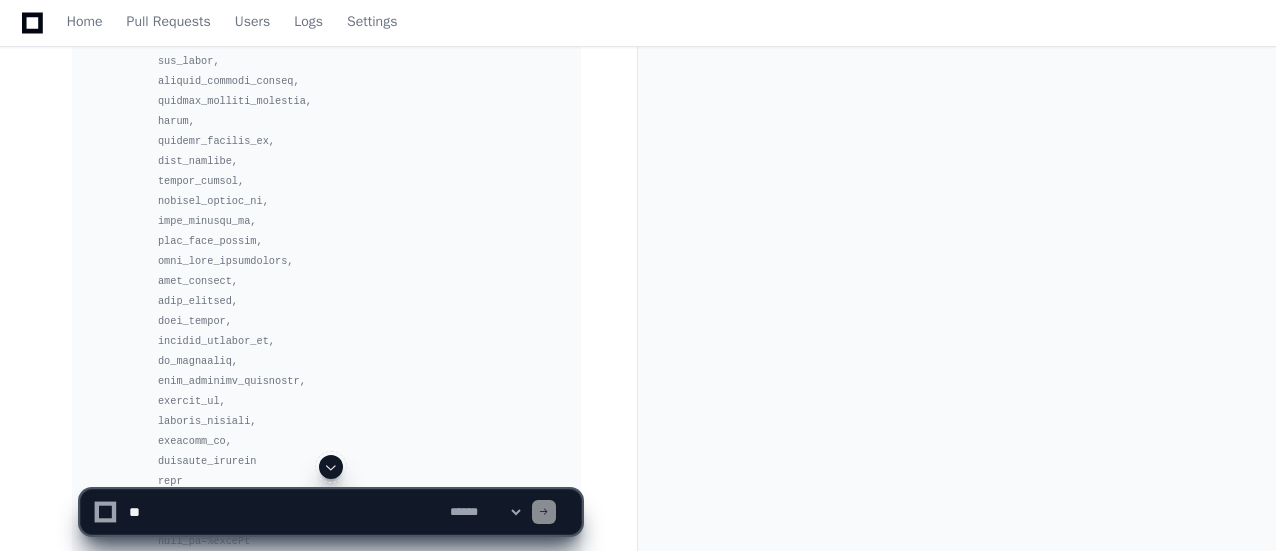 click 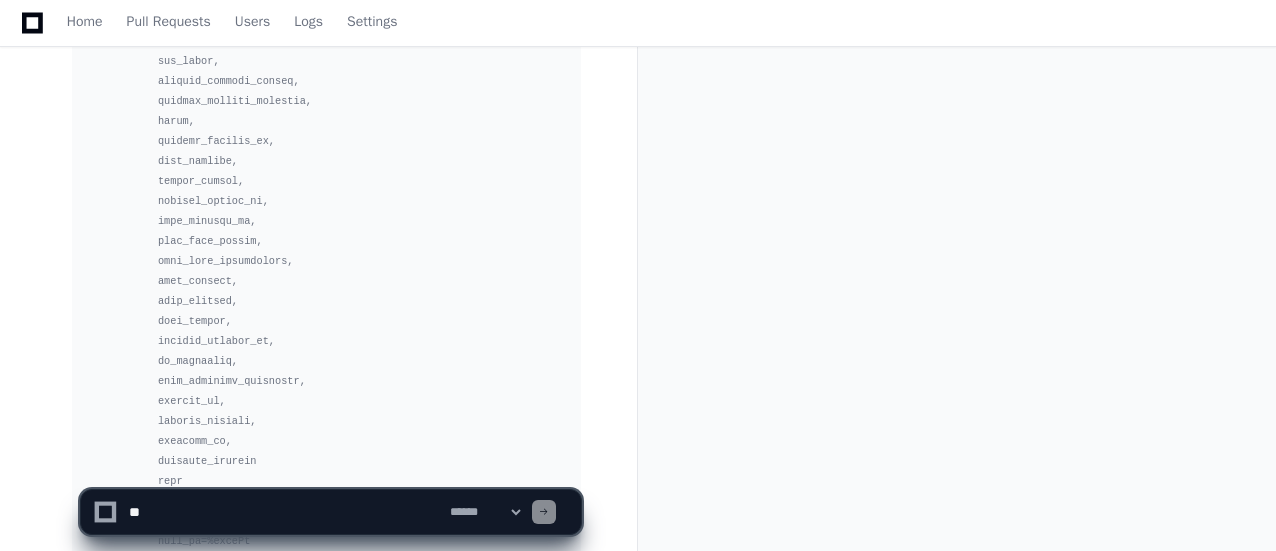 scroll, scrollTop: 5199, scrollLeft: 0, axis: vertical 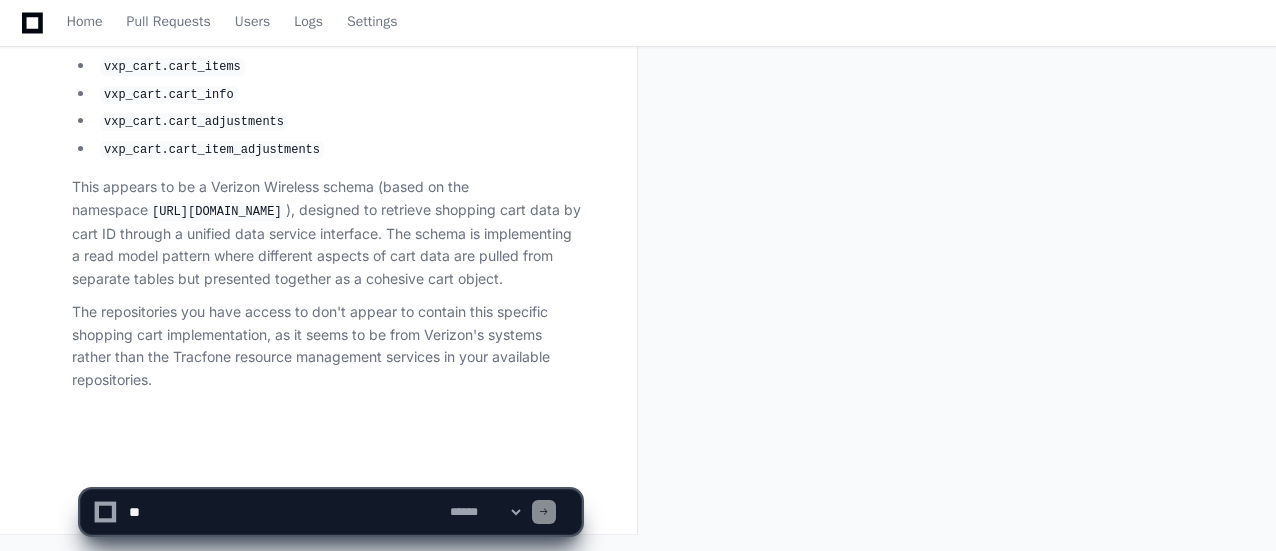drag, startPoint x: 333, startPoint y: 463, endPoint x: 308, endPoint y: 499, distance: 43.829212 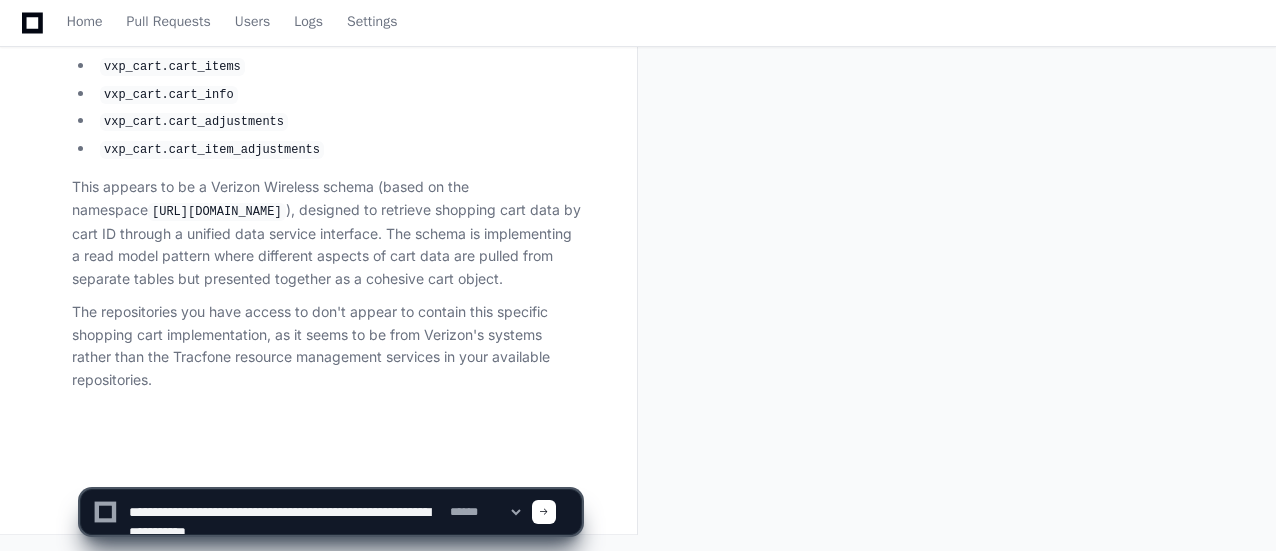 scroll, scrollTop: 546, scrollLeft: 0, axis: vertical 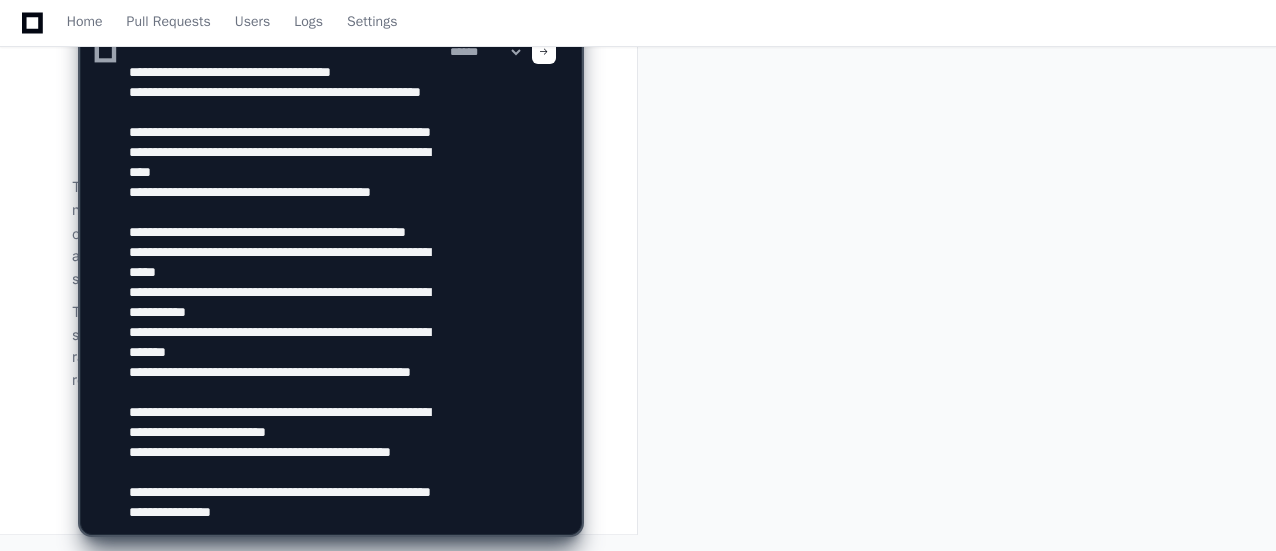 type on "**********" 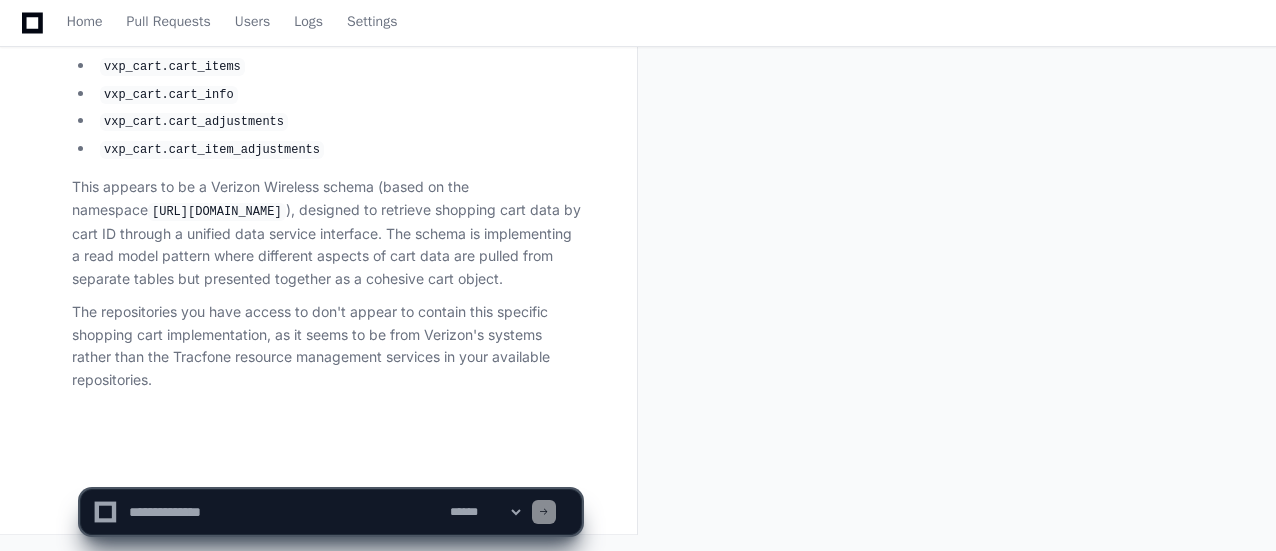 scroll, scrollTop: 0, scrollLeft: 0, axis: both 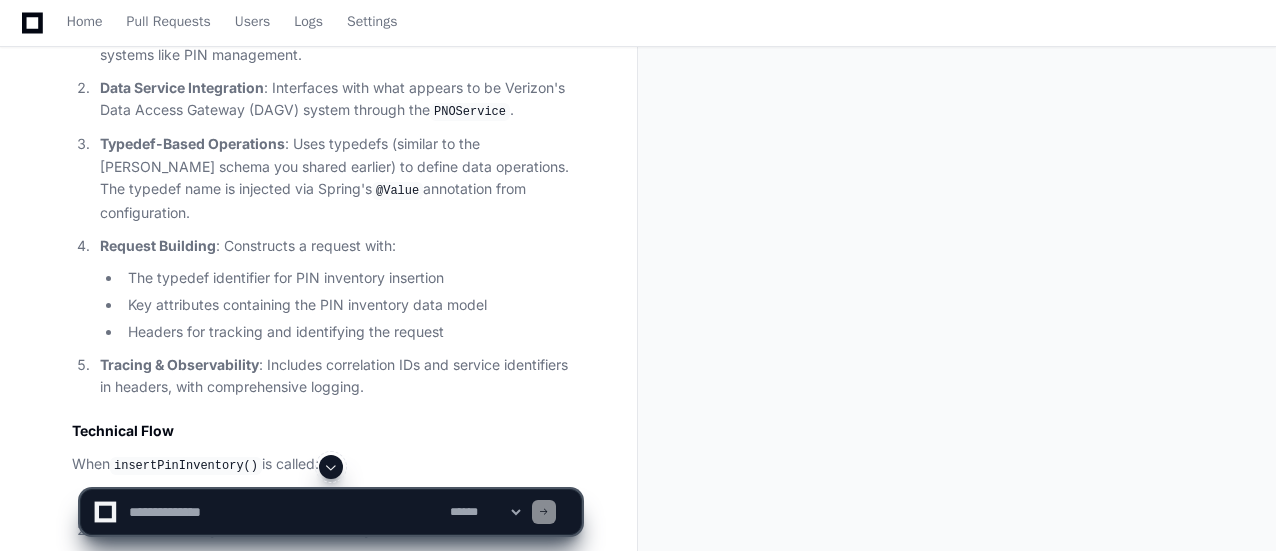 drag, startPoint x: 326, startPoint y: 279, endPoint x: 289, endPoint y: 233, distance: 59.03389 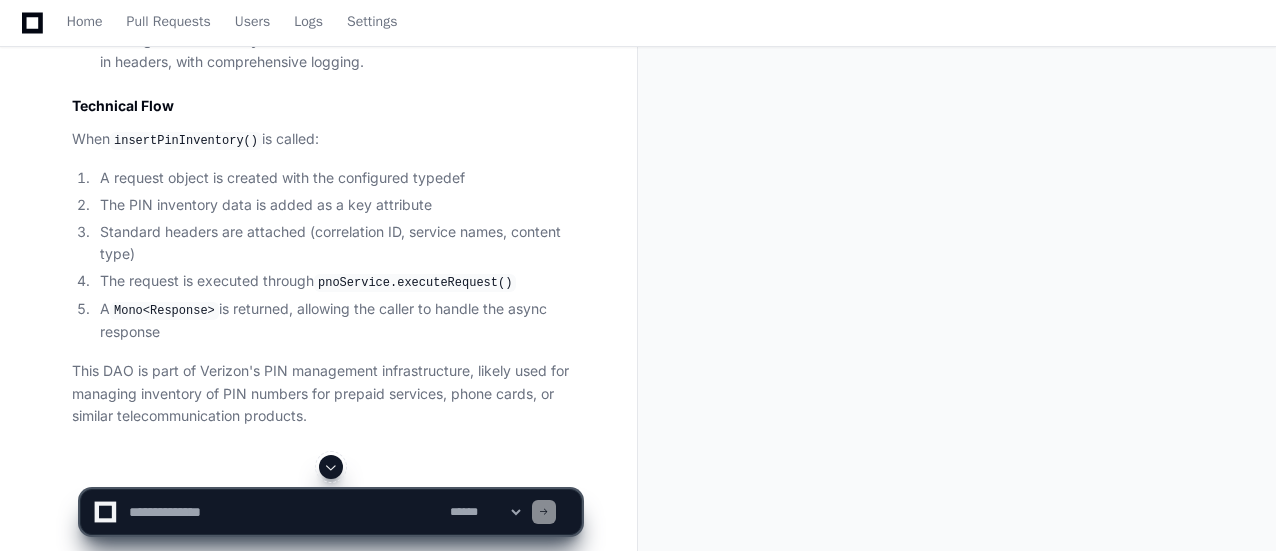 scroll, scrollTop: 7423, scrollLeft: 0, axis: vertical 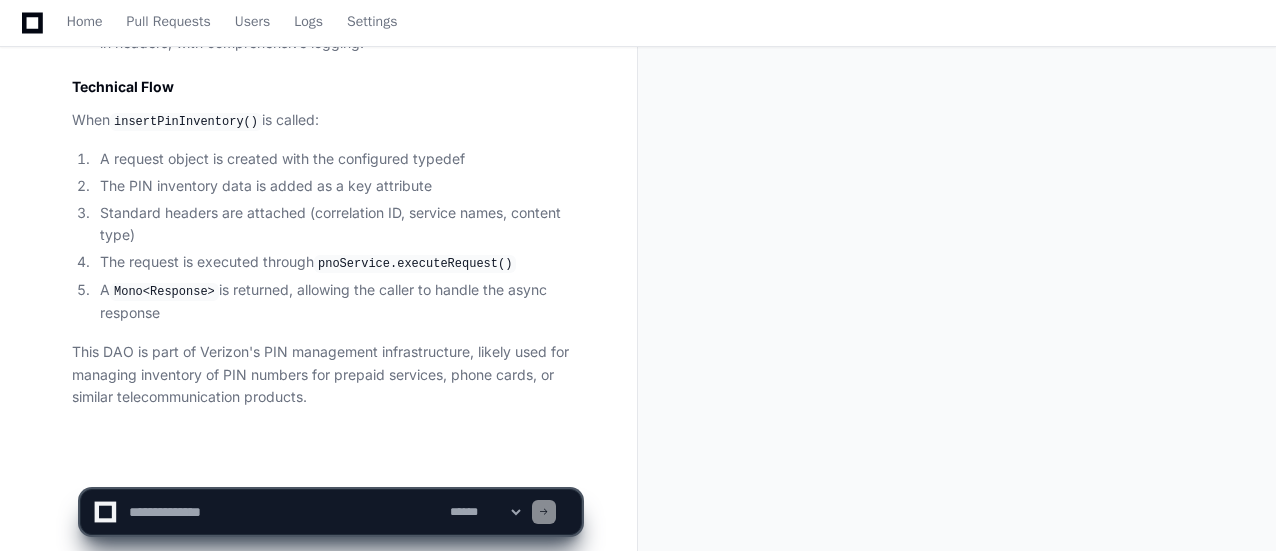 click on "**********" 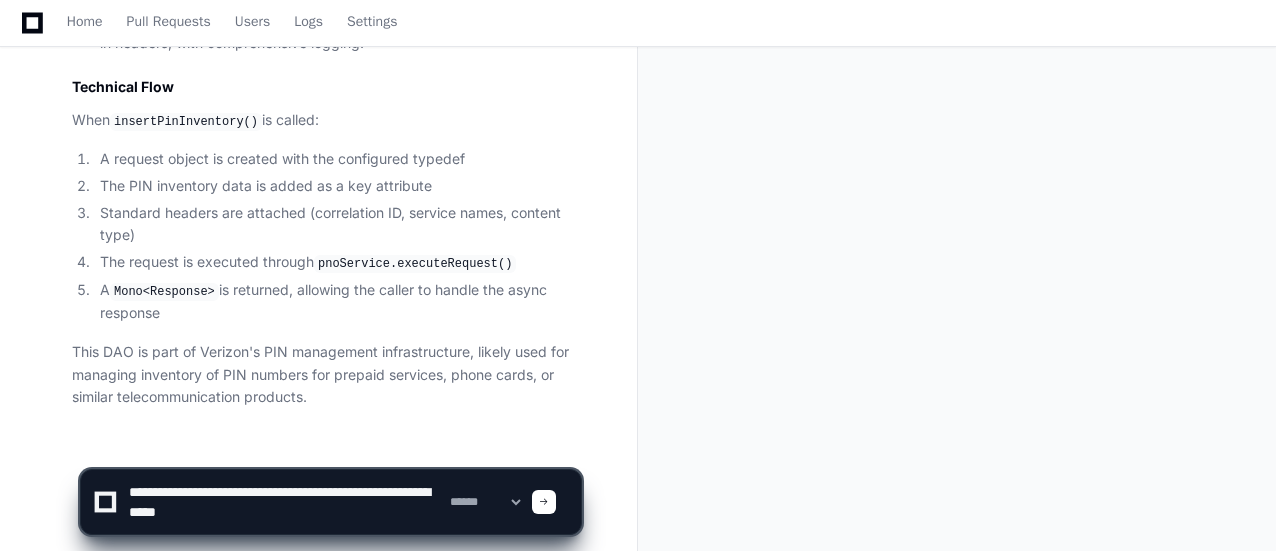 type on "**********" 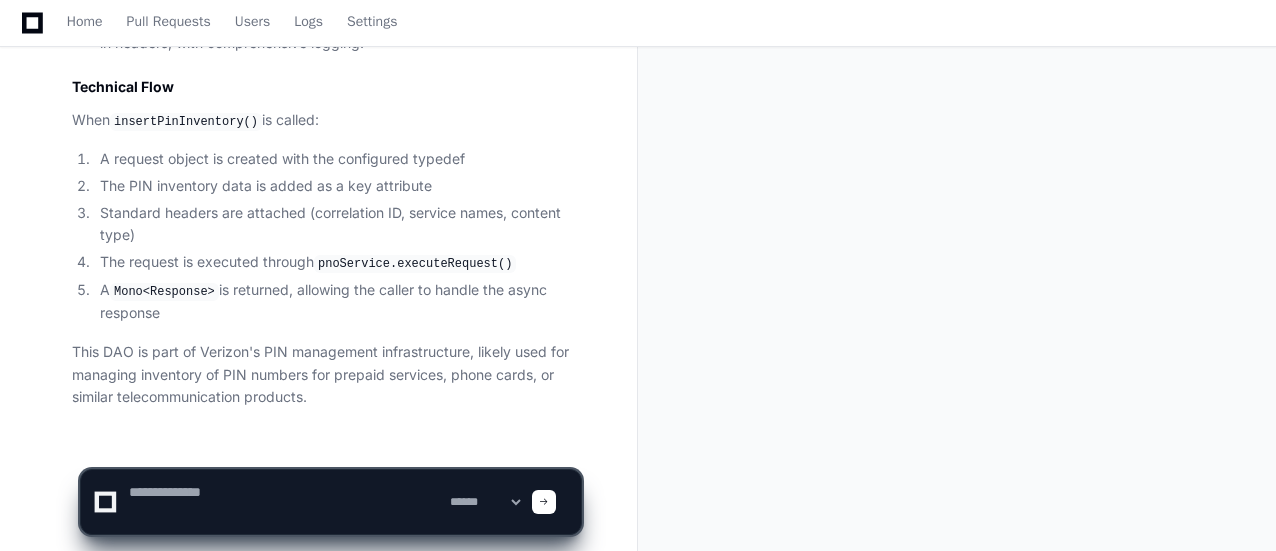 scroll, scrollTop: 0, scrollLeft: 0, axis: both 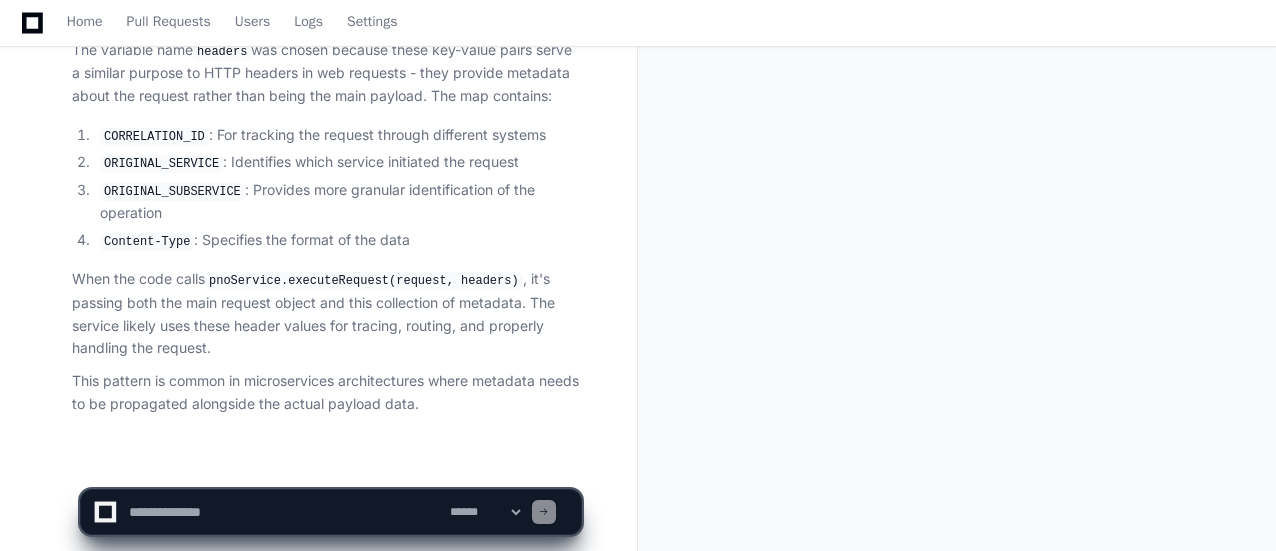 click 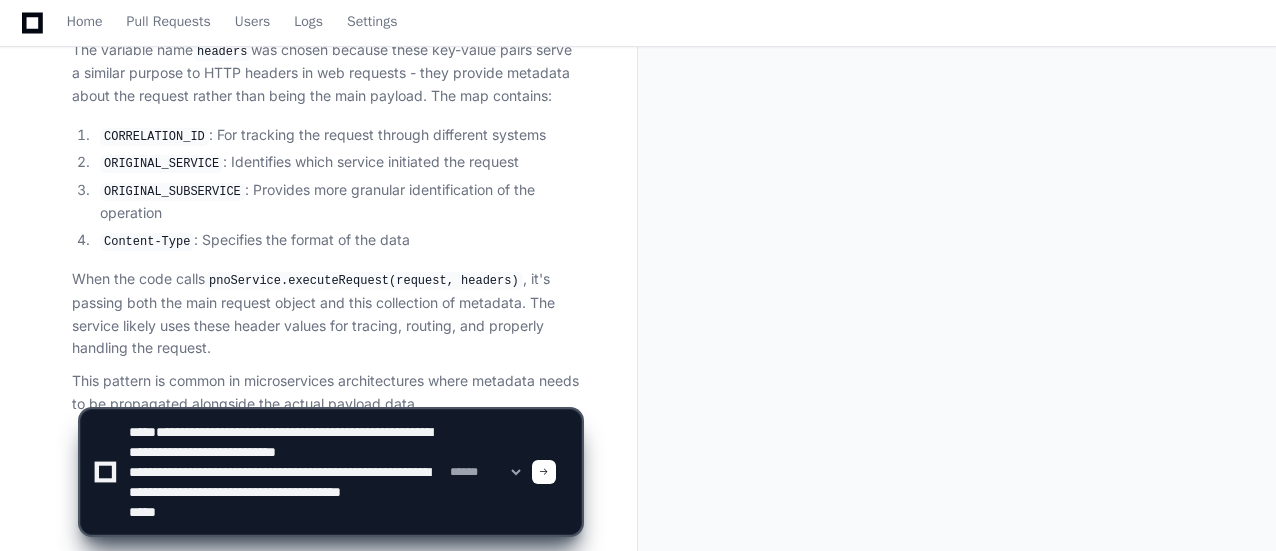 scroll, scrollTop: 46, scrollLeft: 0, axis: vertical 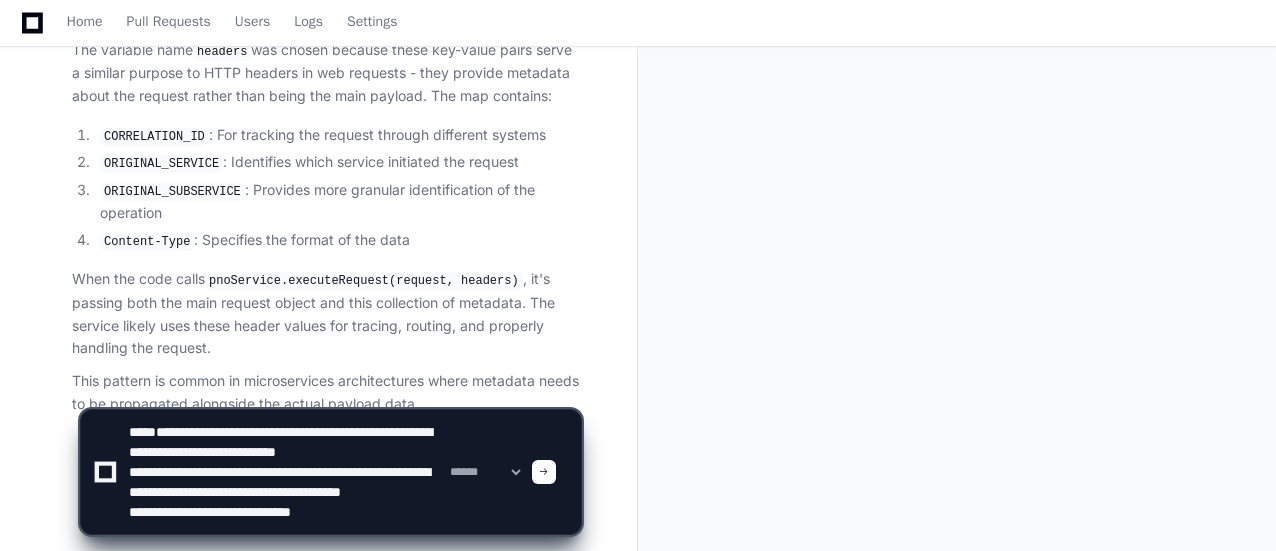 type on "**********" 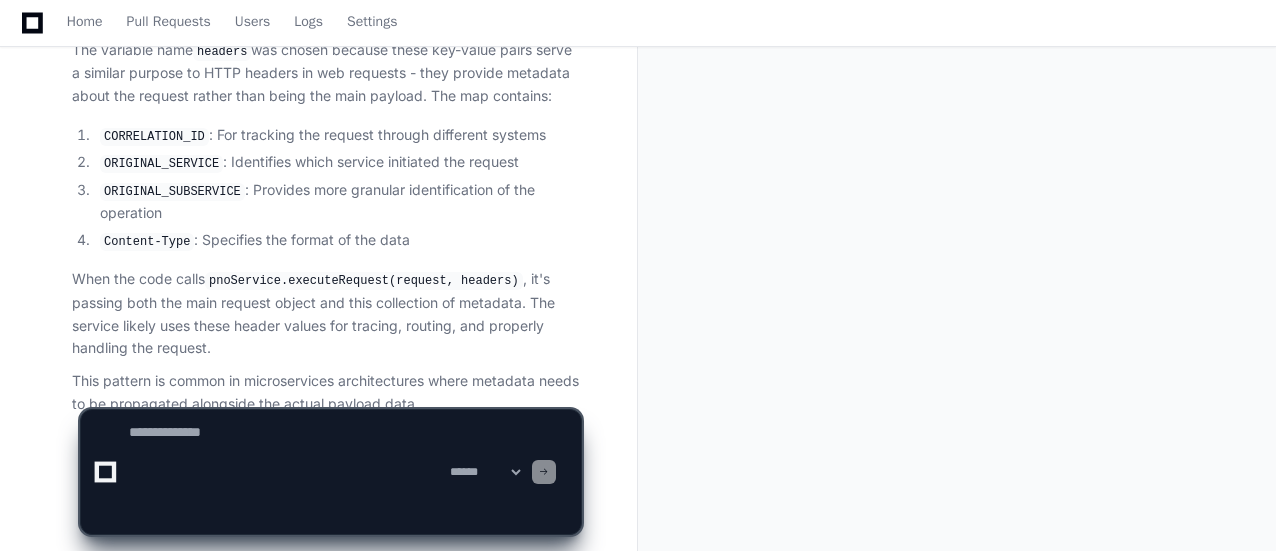 scroll, scrollTop: 0, scrollLeft: 0, axis: both 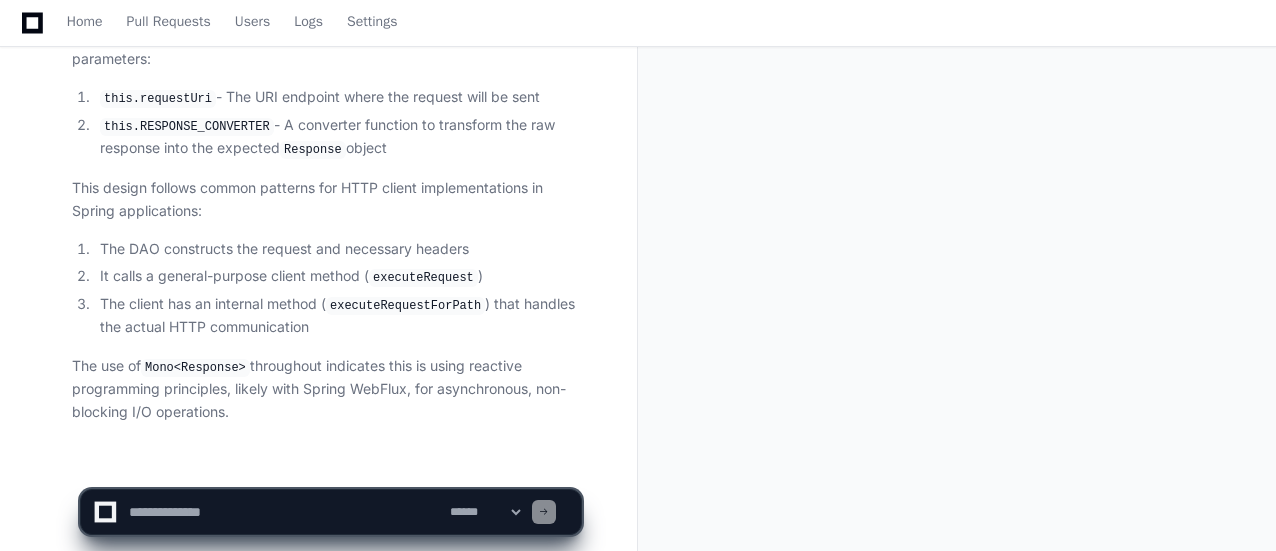 click on "**********" 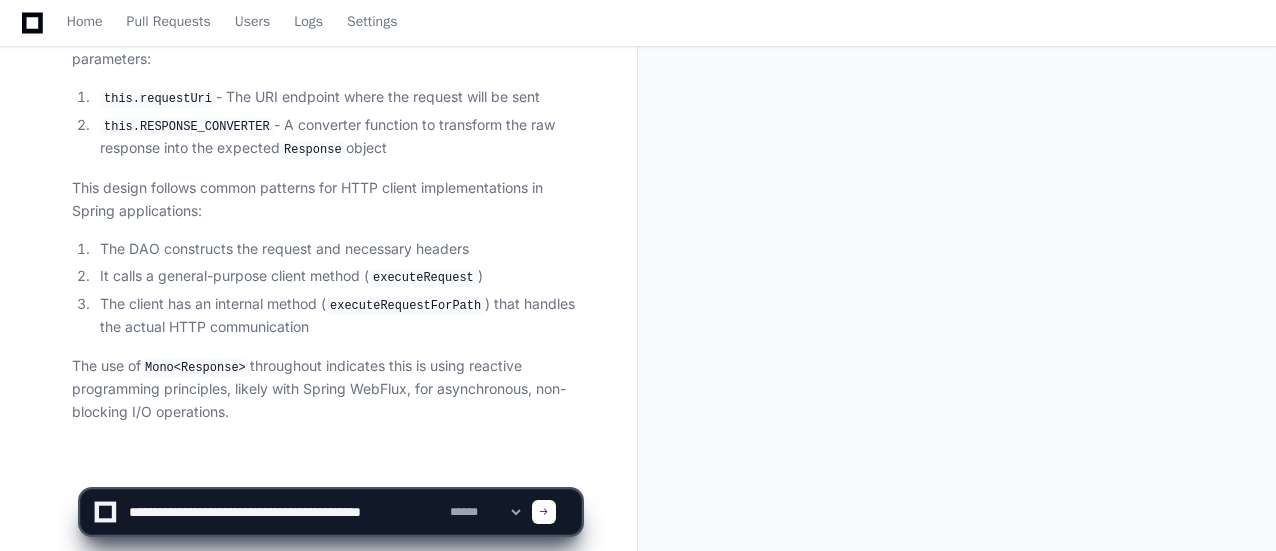 type on "**********" 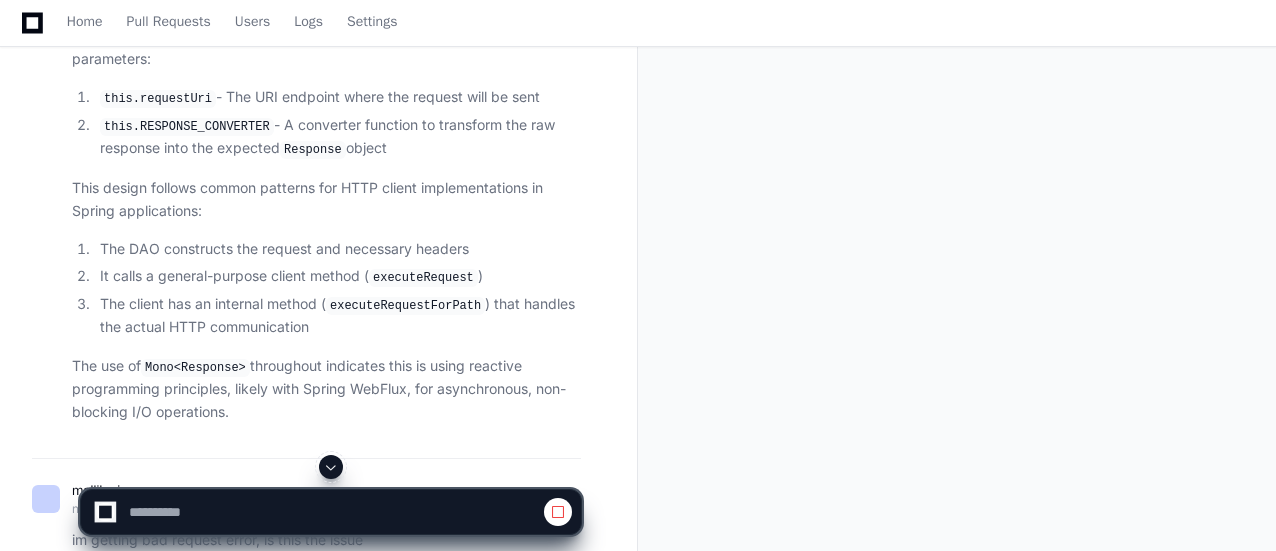 click 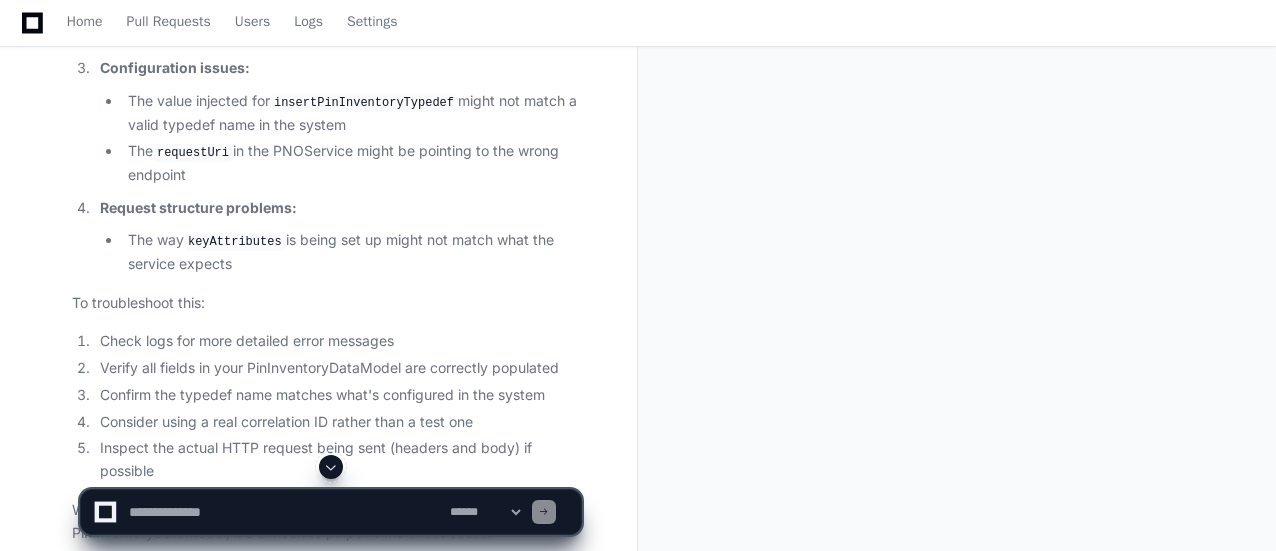 scroll, scrollTop: 10021, scrollLeft: 0, axis: vertical 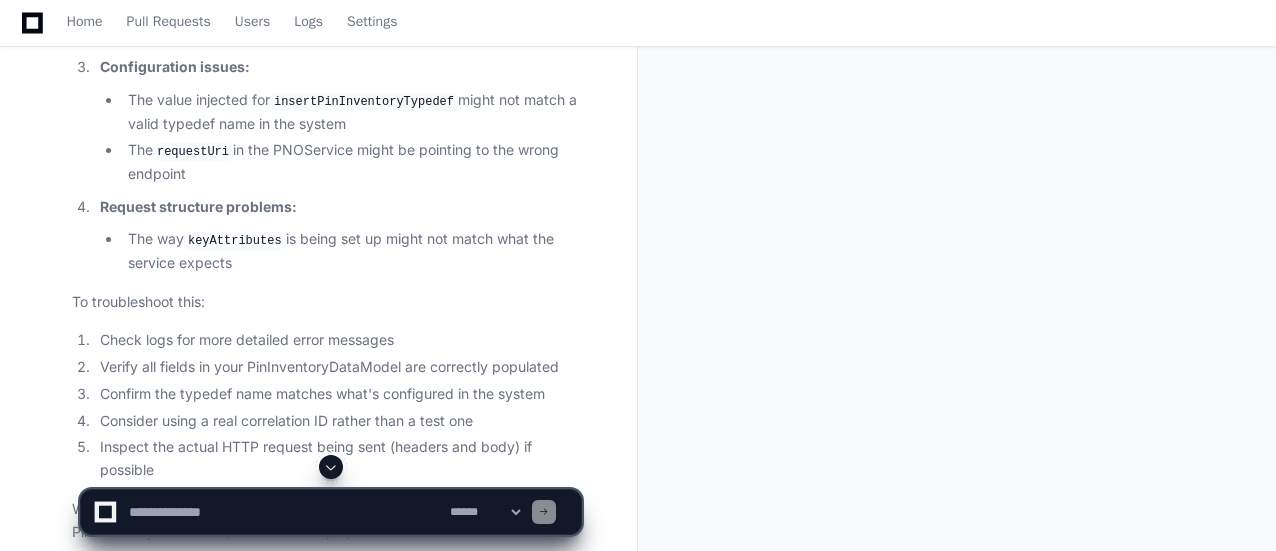 drag, startPoint x: 325, startPoint y: 341, endPoint x: 280, endPoint y: 273, distance: 81.5414 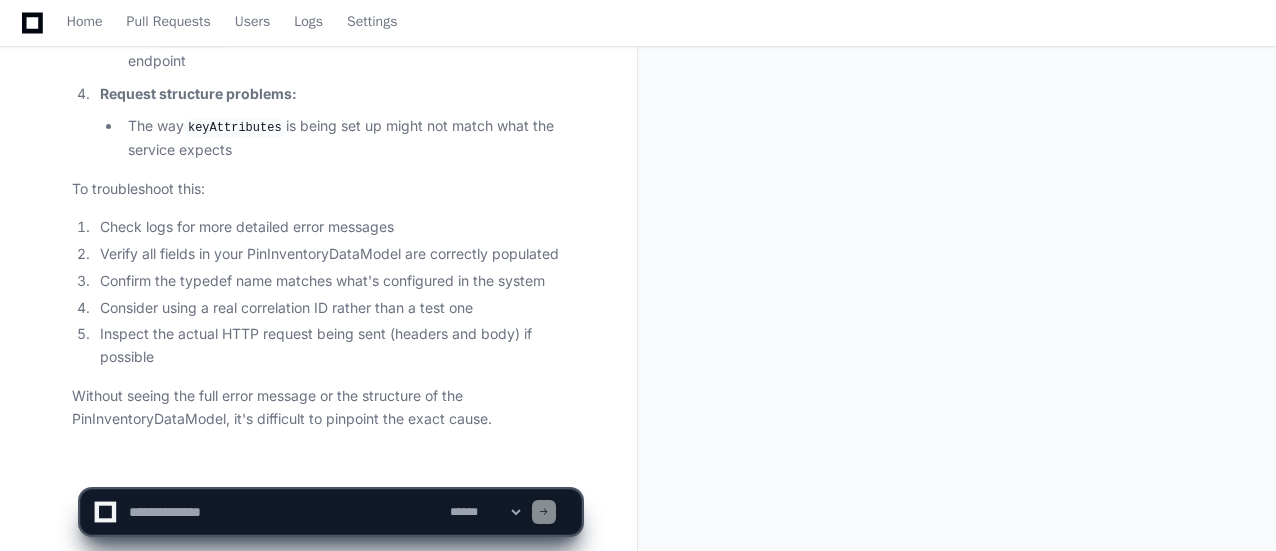 scroll, scrollTop: 10138, scrollLeft: 0, axis: vertical 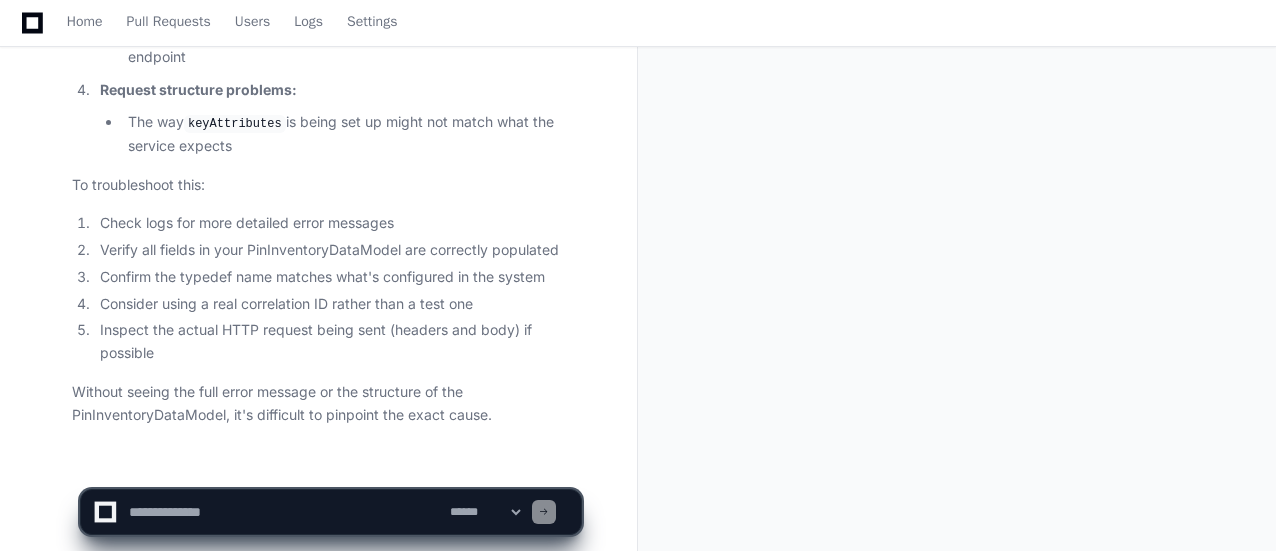 click 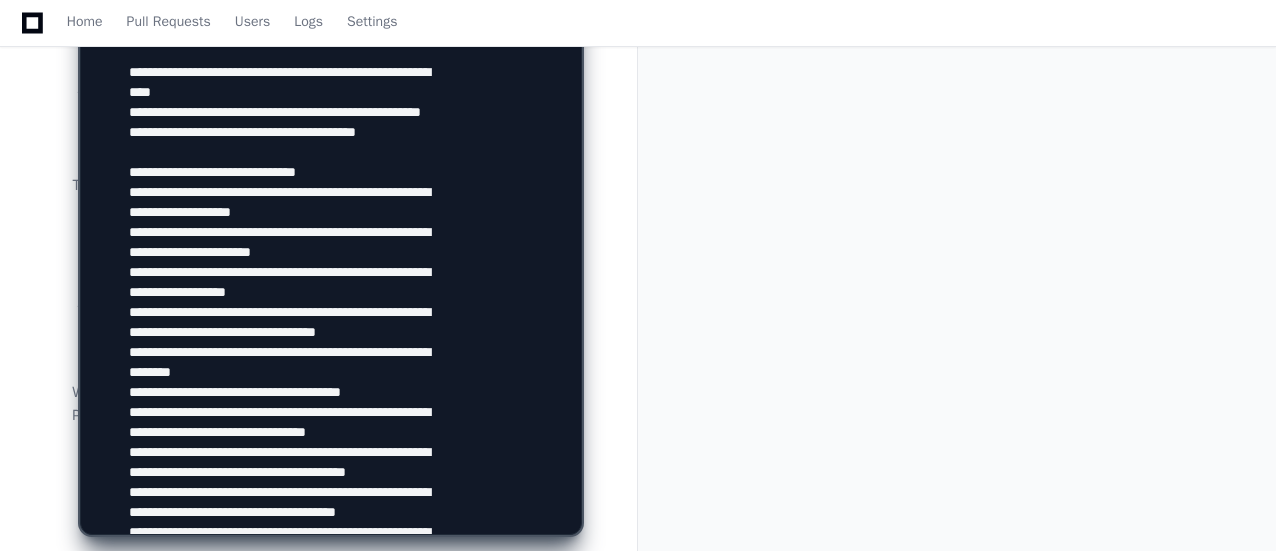 scroll, scrollTop: 3366, scrollLeft: 0, axis: vertical 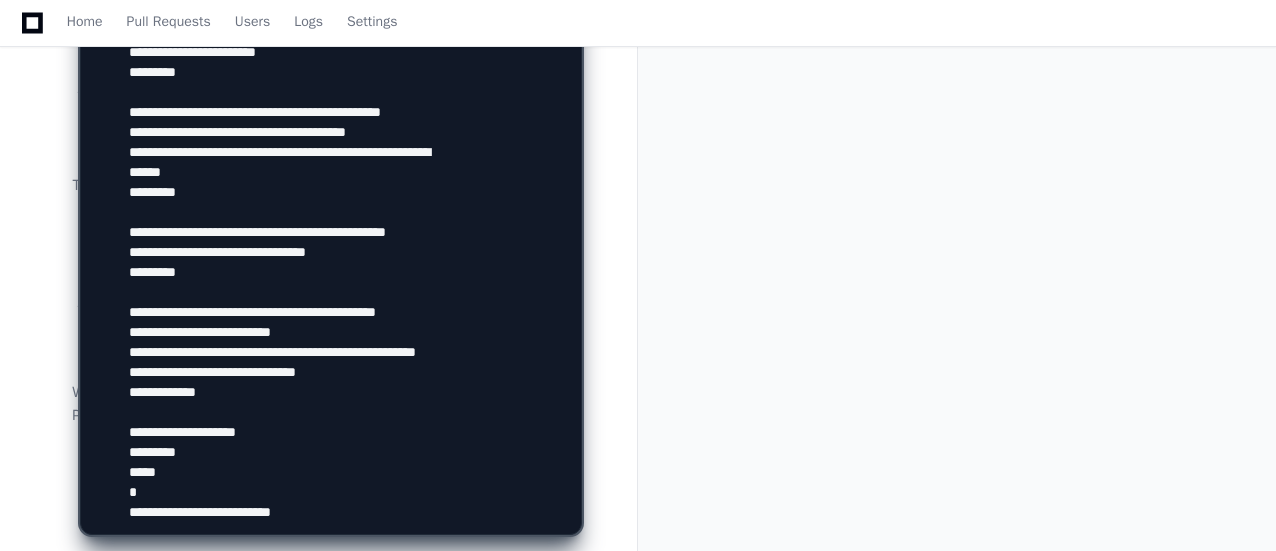 type on "**********" 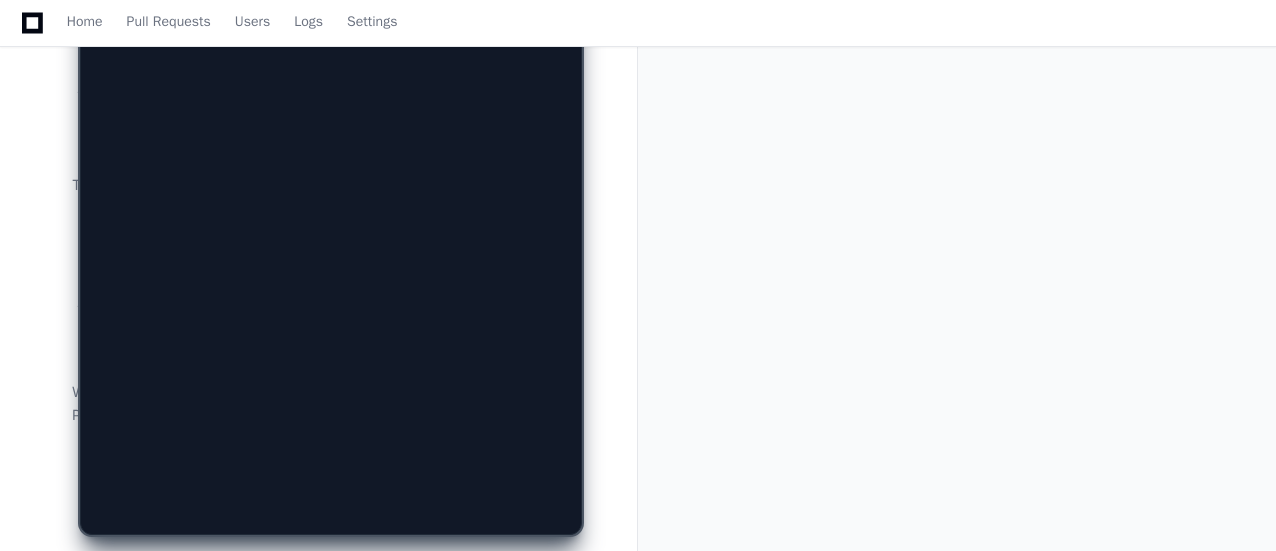 scroll, scrollTop: 0, scrollLeft: 0, axis: both 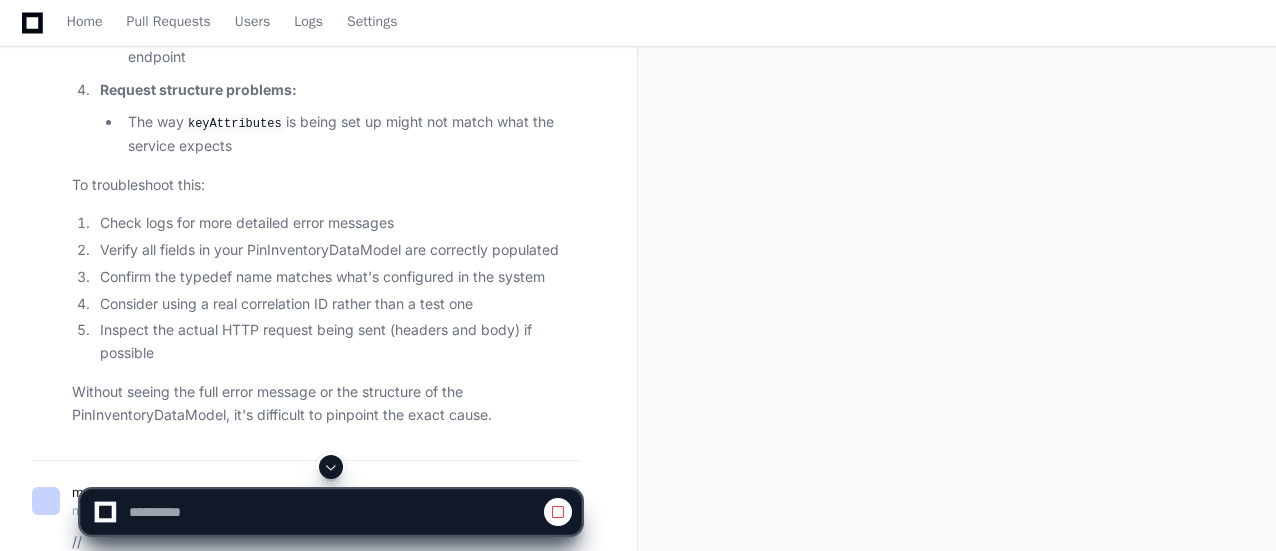 click 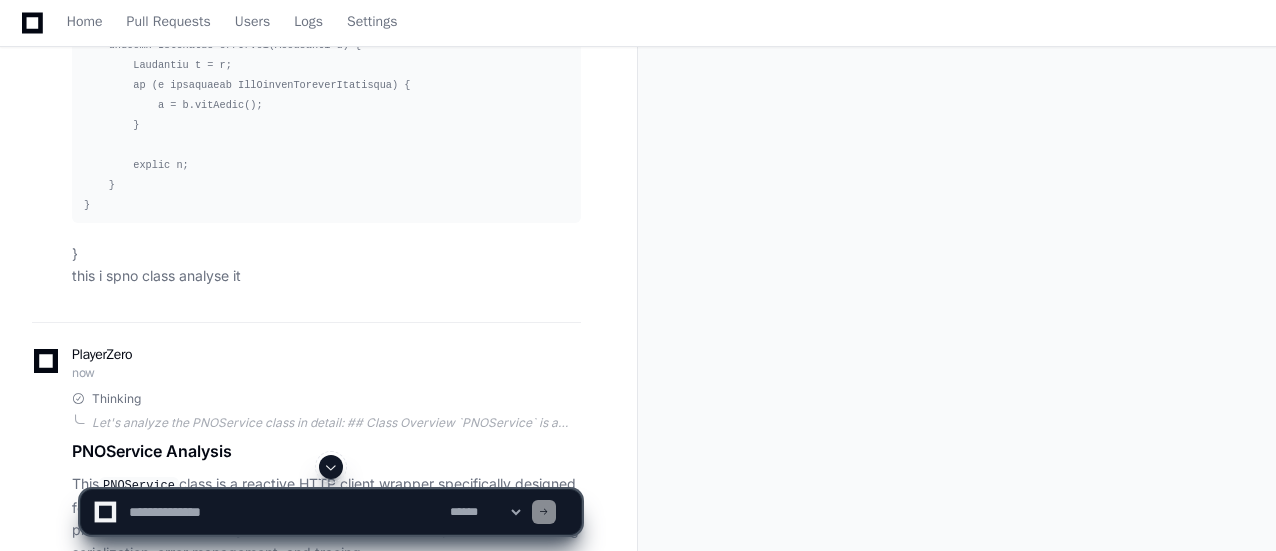 click on "PNOService Analysis
This  PNOService  class is a reactive HTTP client wrapper specifically designed for interacting with Verizon's PNO (PIN Number Operations) service. It provides a structured way to make API calls to PNO endpoints while handling serialization, error management, and tracing.
Core Functionality
The service handles two main types of requests:
Standard requests via  executeRequest()  methods
List-based requests via  executeListRequest()  methods
Both follow a similar pattern of converting Java objects to JSON, sending HTTP POST requests, and converting responses back into Java objects.
Key Components
HTTP Communication :
Uses Spring WebFlux's  WebClient  for non-blocking HTTP requests
Configures base URL and content headers automatically
Supports correlation IDs for distributed tracing
Data Conversion :
Uses [PERSON_NAME]  ObjectMapper  for JSON serialization/deserialization
Has custom converters for standard and list responses
Error Handling :" 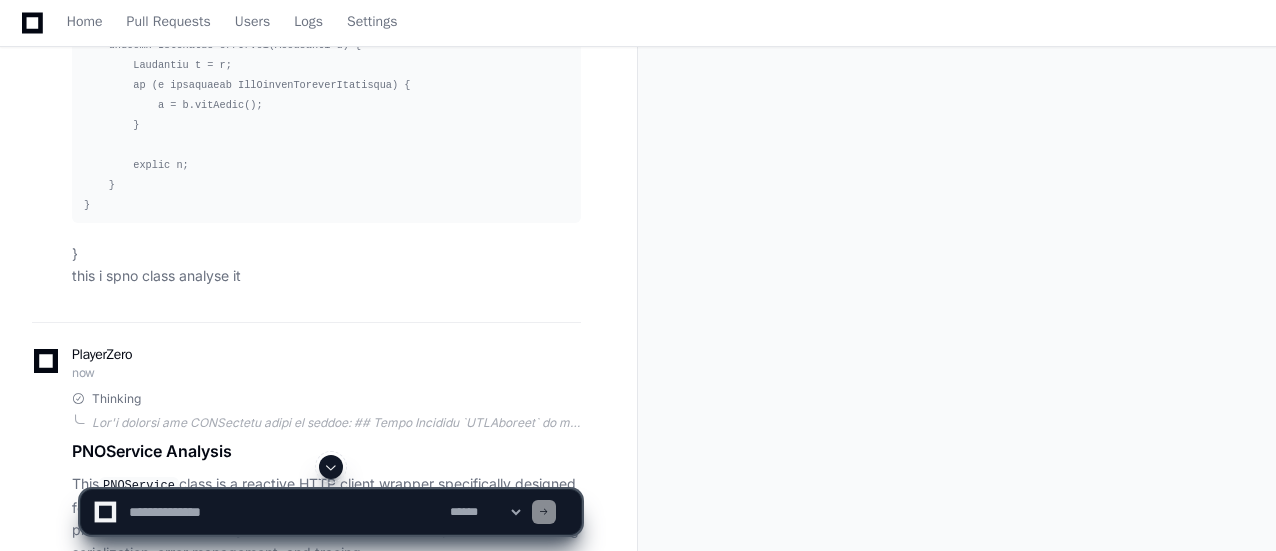 click 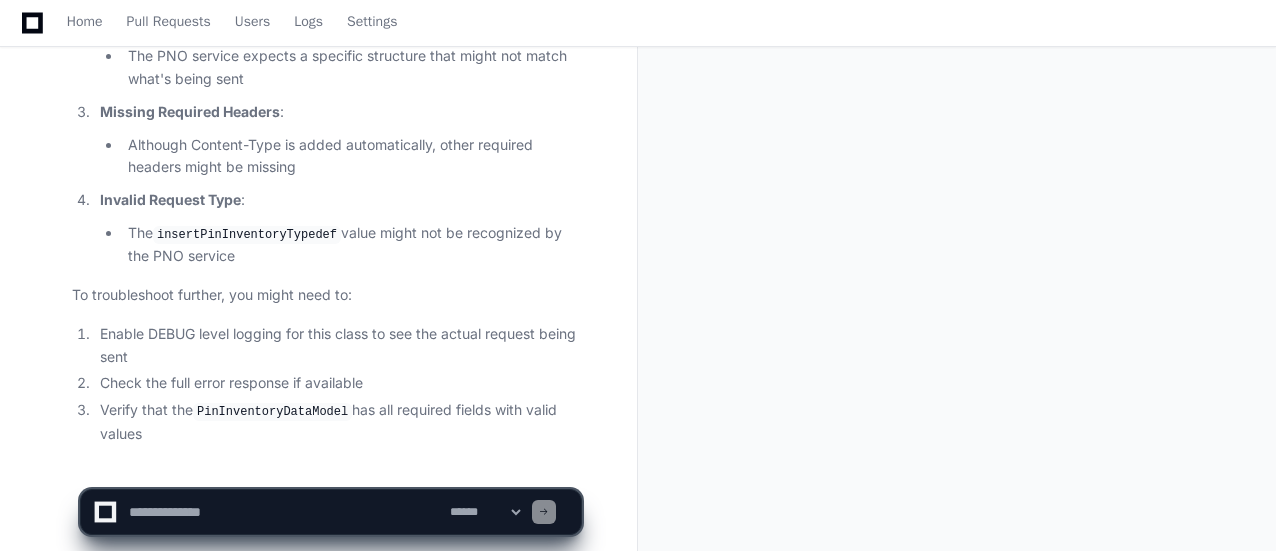 scroll, scrollTop: 17479, scrollLeft: 0, axis: vertical 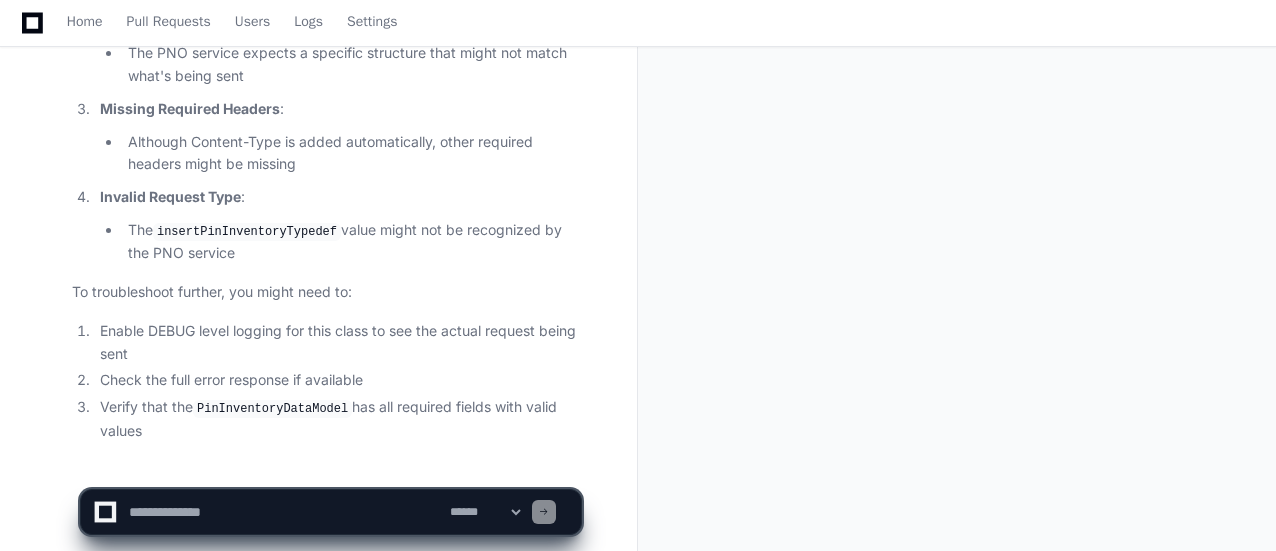 click 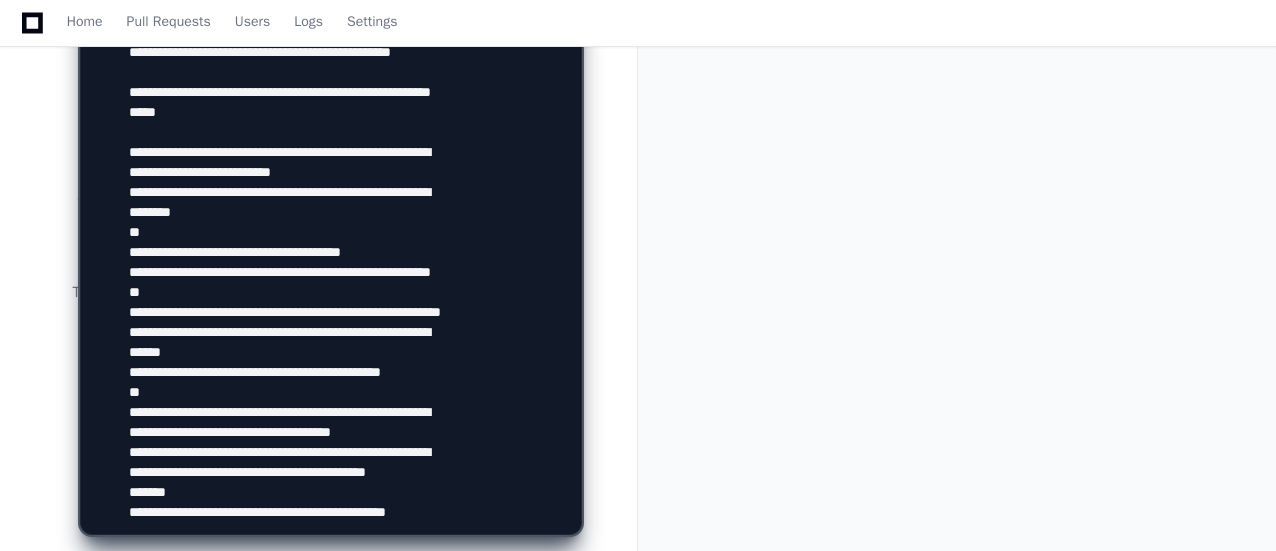 scroll, scrollTop: 1666, scrollLeft: 0, axis: vertical 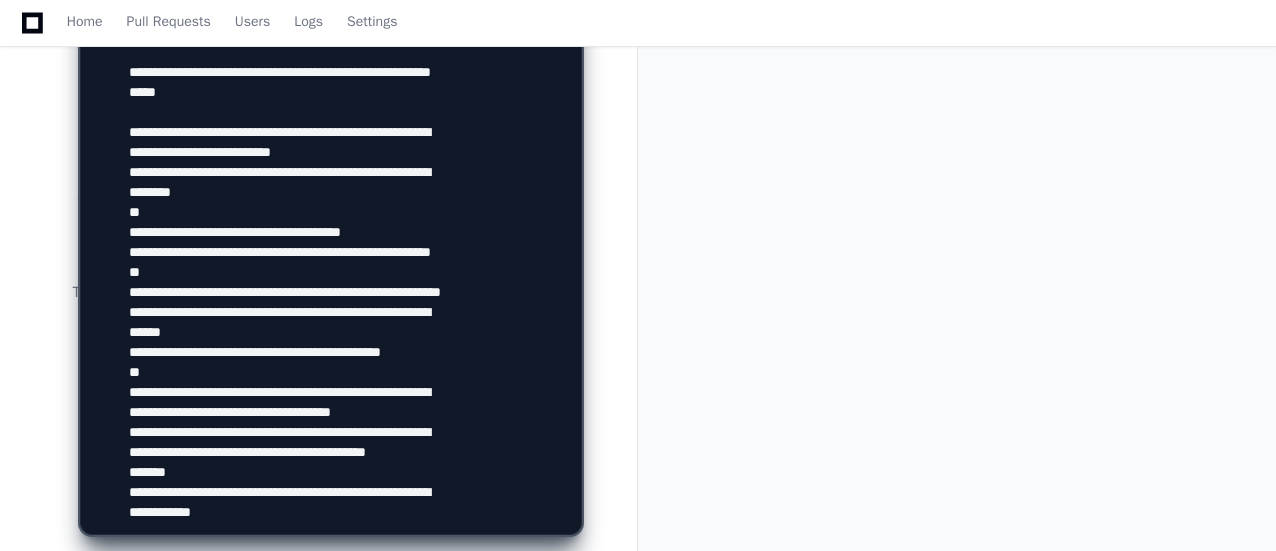 type on "**********" 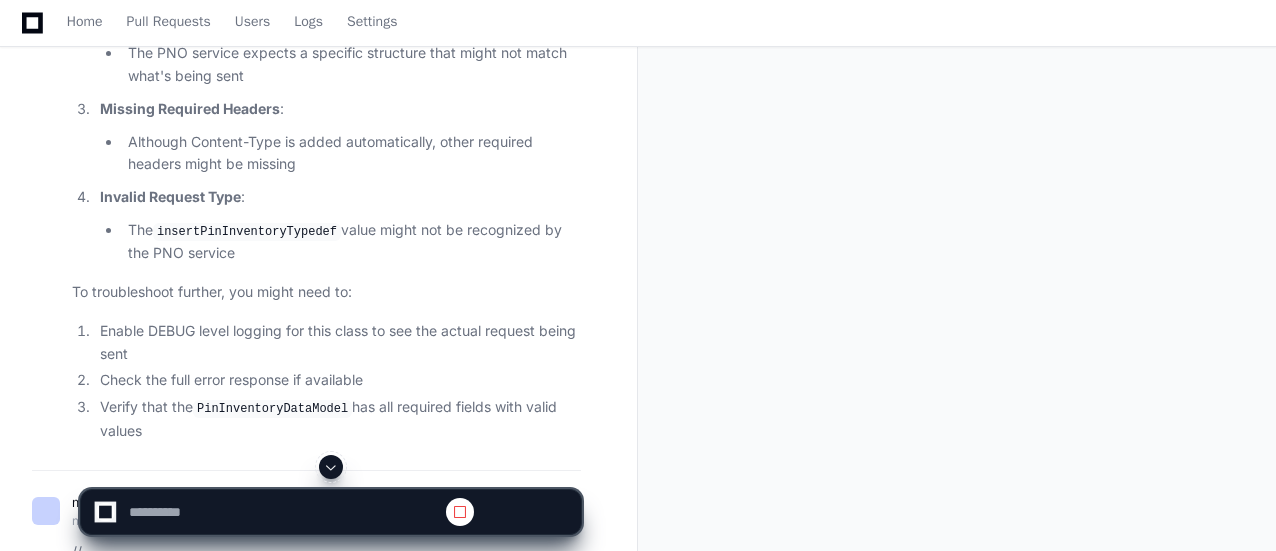 scroll, scrollTop: 0, scrollLeft: 0, axis: both 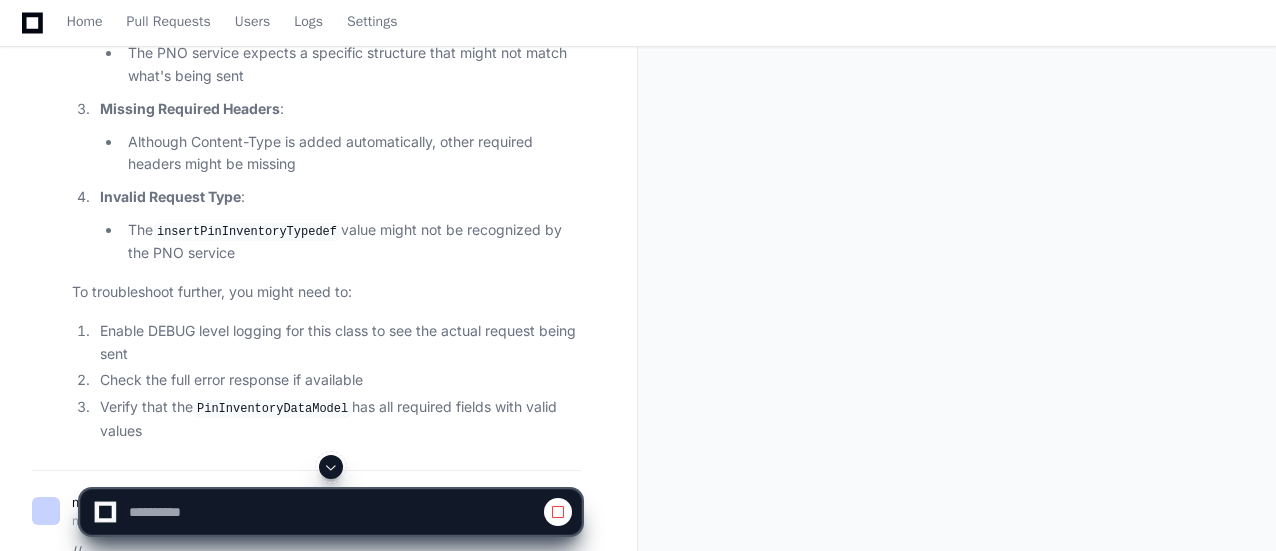 click 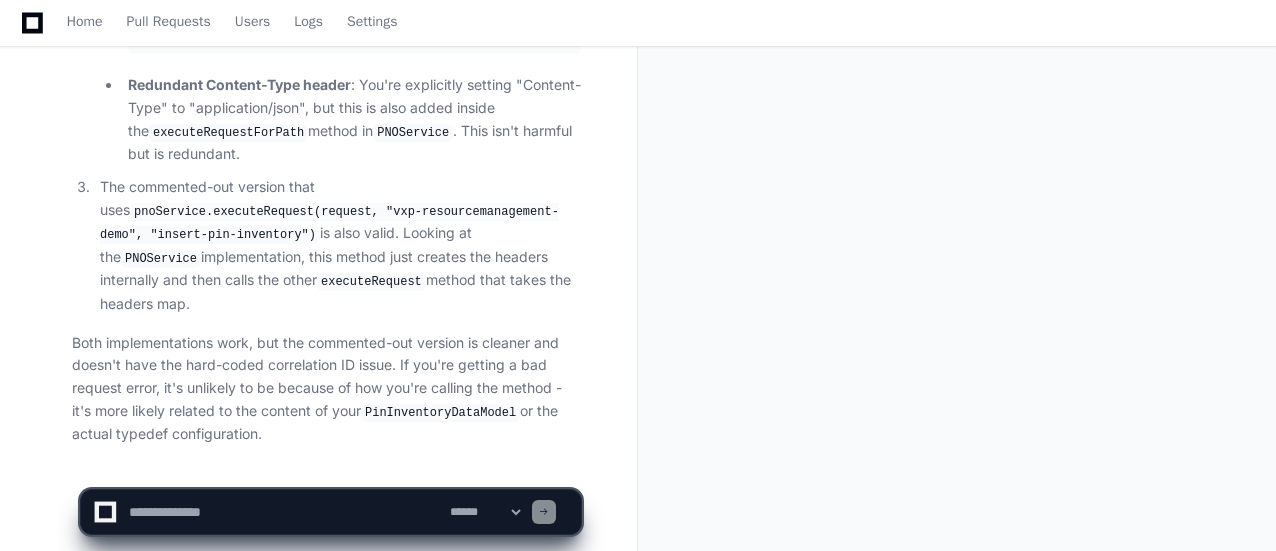 scroll, scrollTop: 21731, scrollLeft: 0, axis: vertical 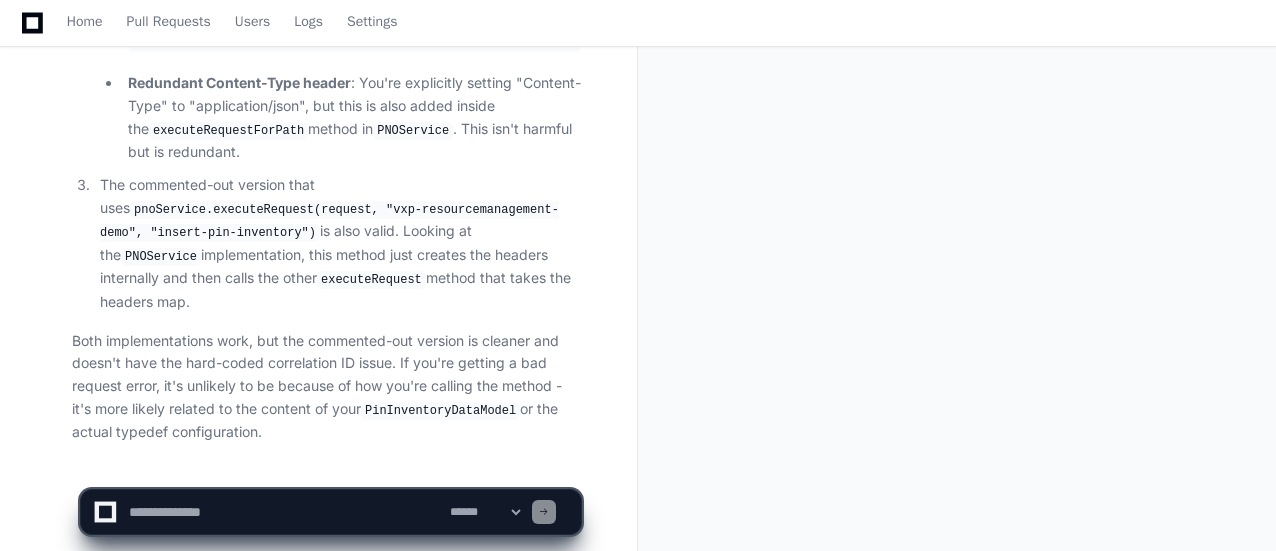 click 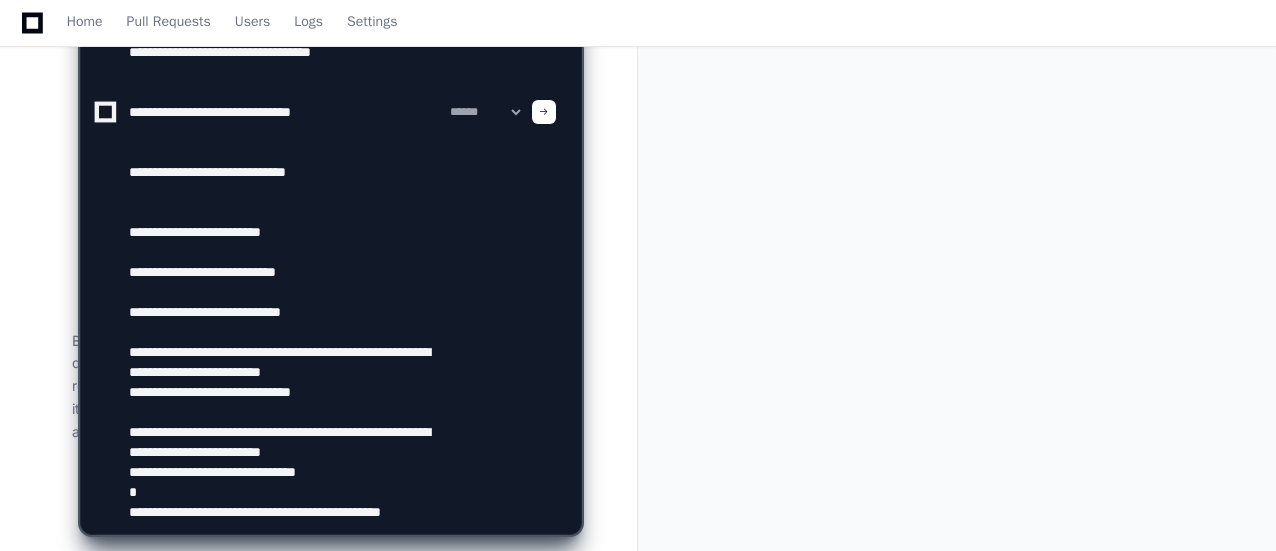 scroll, scrollTop: 246, scrollLeft: 0, axis: vertical 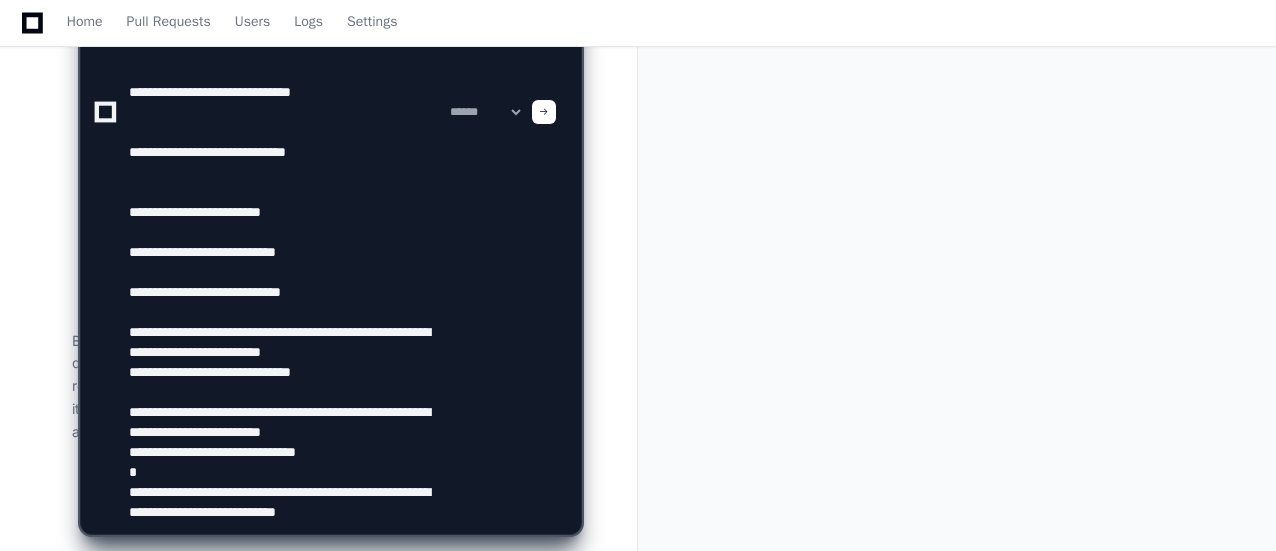 type on "**********" 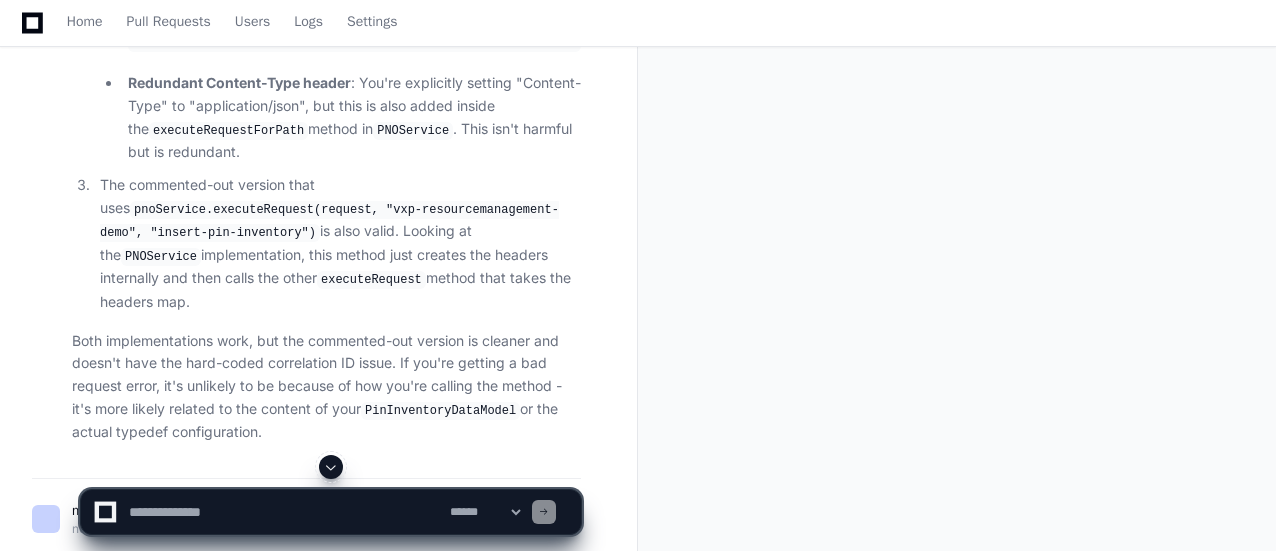 scroll, scrollTop: 0, scrollLeft: 0, axis: both 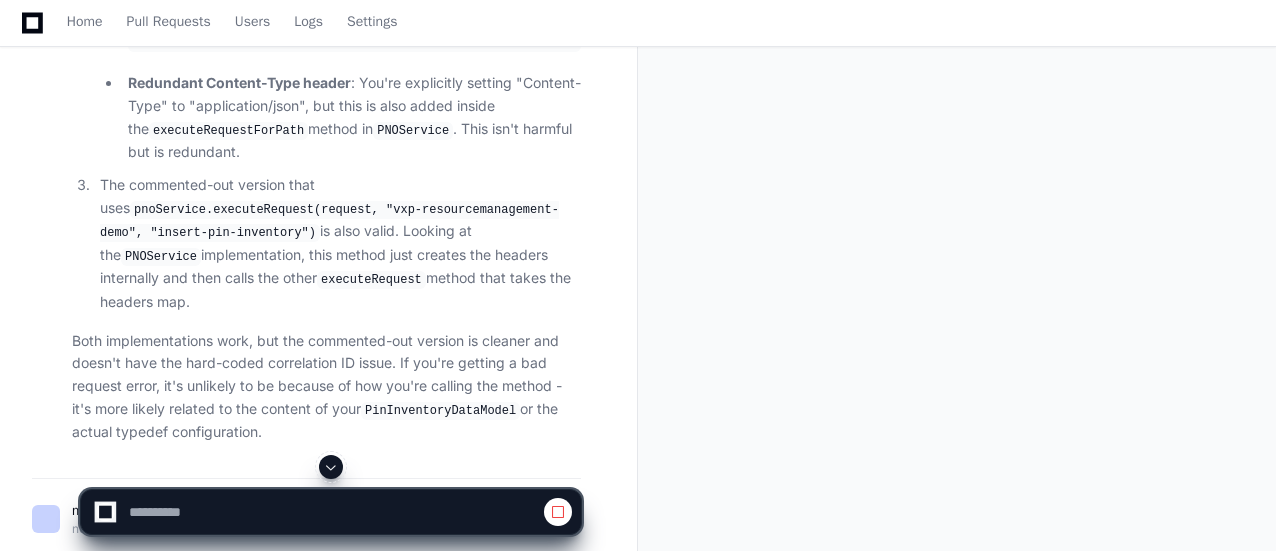 click 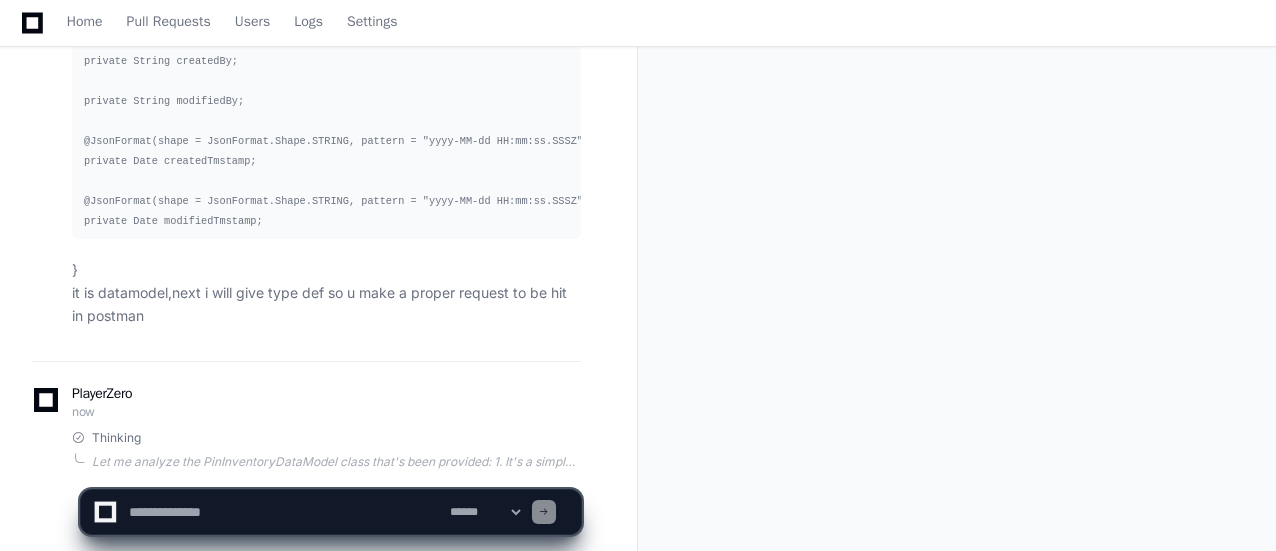 scroll, scrollTop: 22817, scrollLeft: 0, axis: vertical 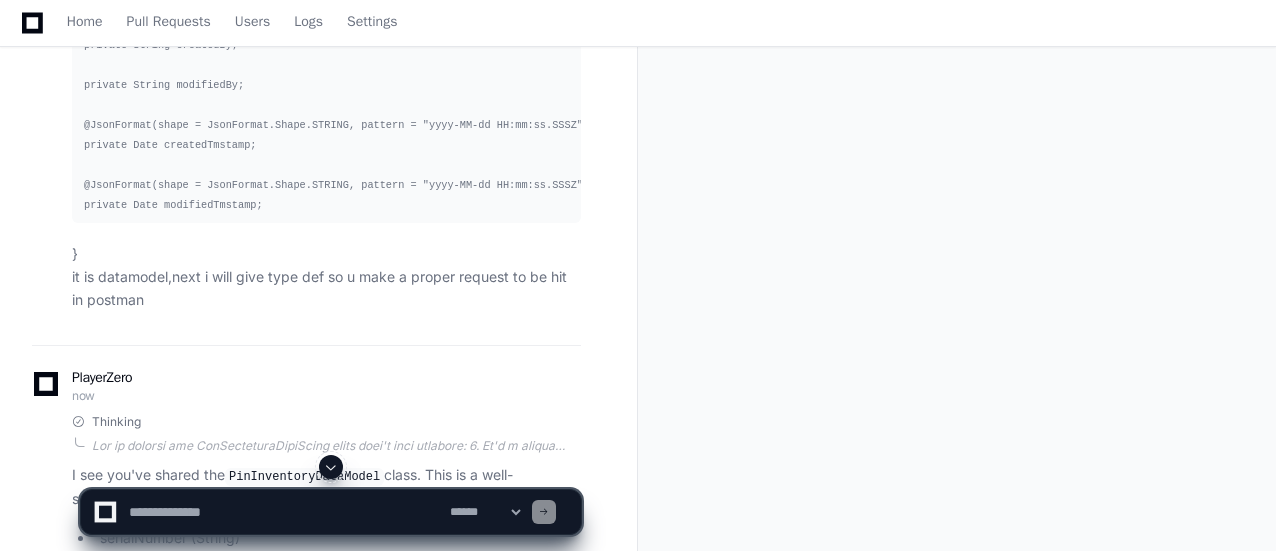 click 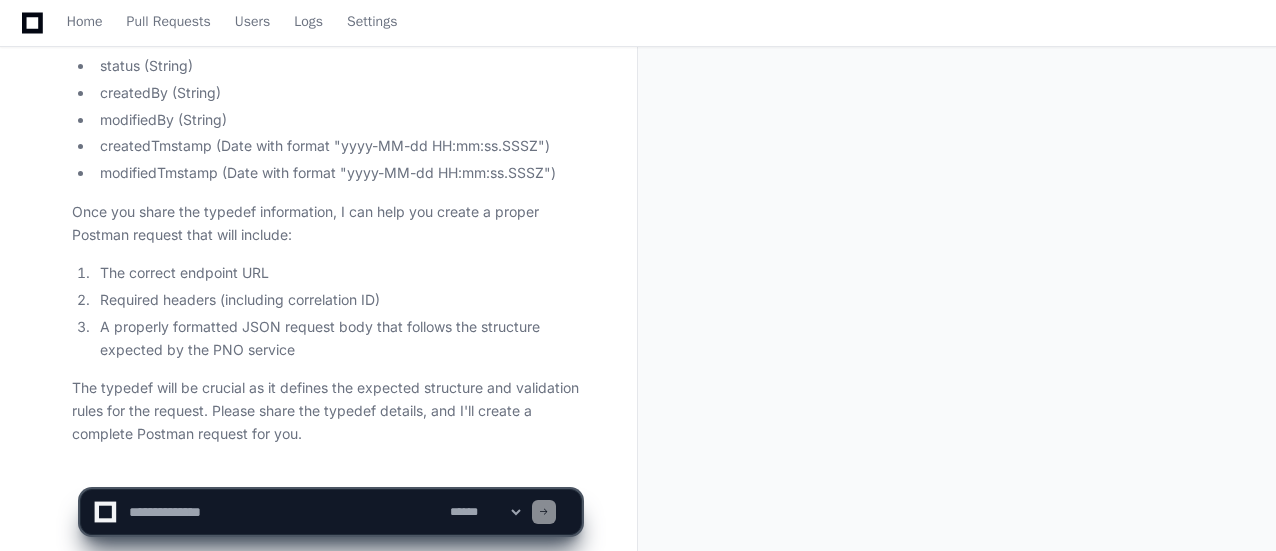 scroll, scrollTop: 23342, scrollLeft: 0, axis: vertical 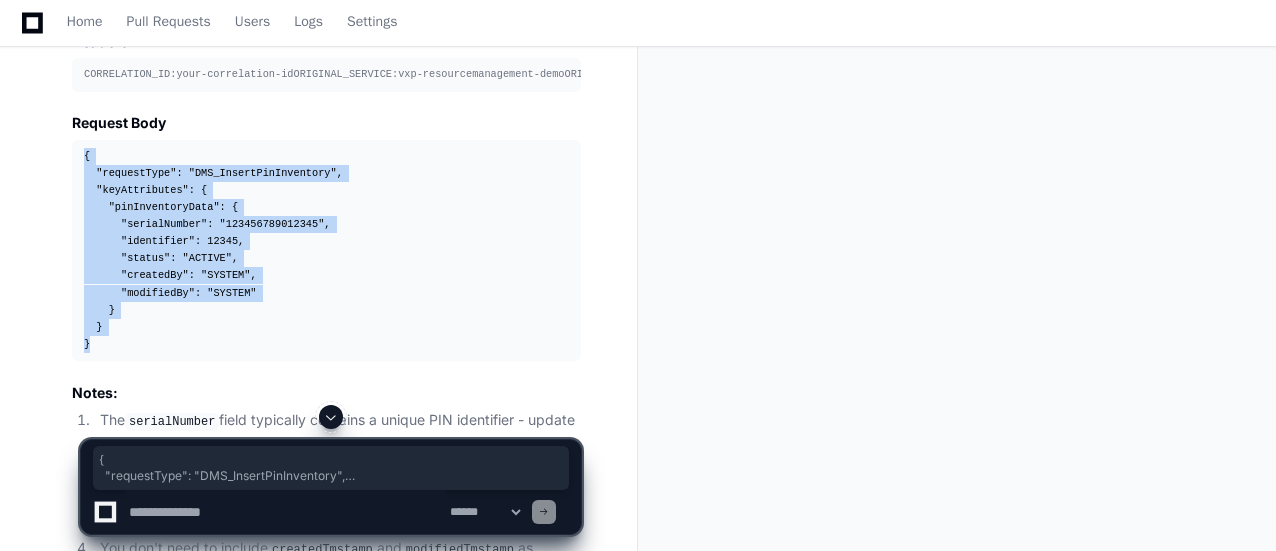 drag, startPoint x: 82, startPoint y: 175, endPoint x: 146, endPoint y: 369, distance: 204.28412 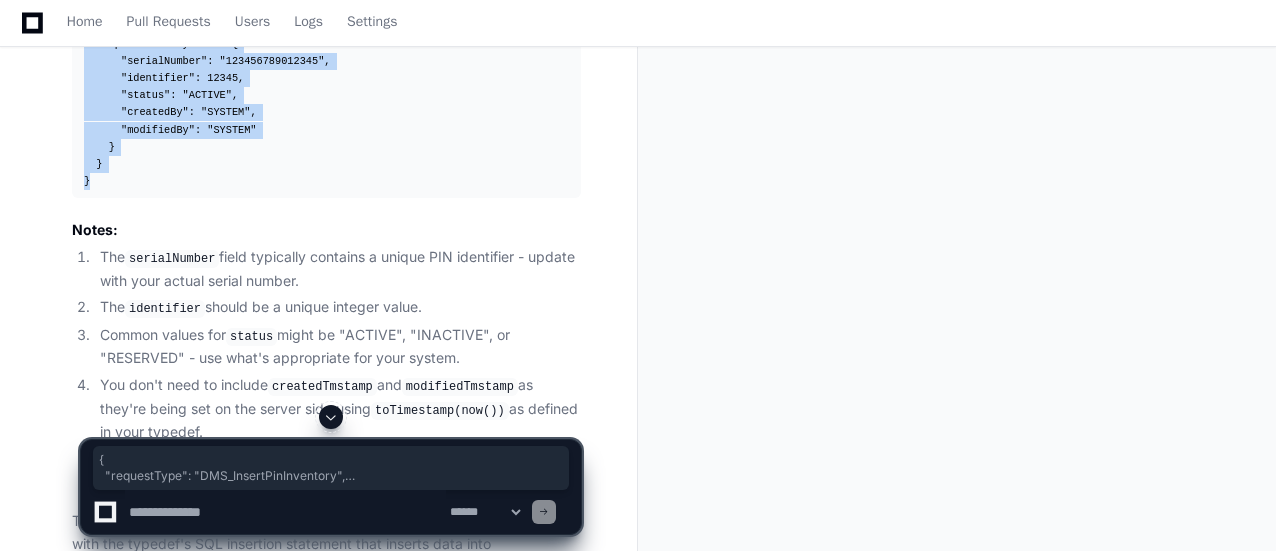 scroll, scrollTop: 25096, scrollLeft: 0, axis: vertical 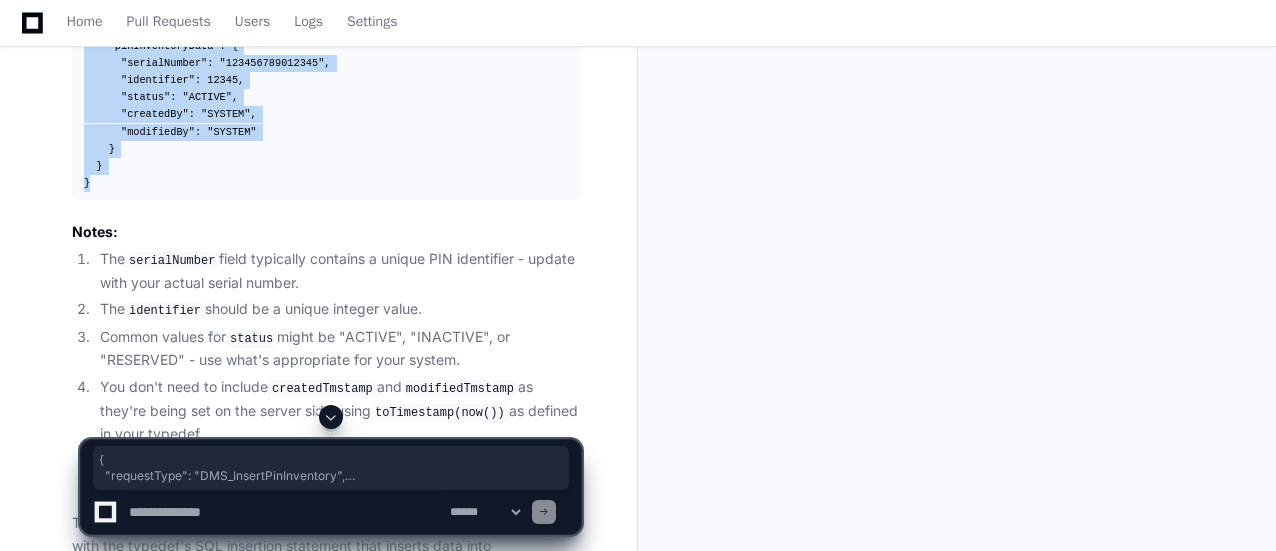 click on "{
"requestType" :   "DMS_InsertPinInventory" ,
"keyAttributes" :   {
"pinInventoryData" :   {
"serialNumber" :   "123456789012345" ,
"identifier" :   12345 ,
"status" :   "ACTIVE" ,
"createdBy" :   "SYSTEM" ,
"modifiedBy" :   "SYSTEM"
}
}
}" 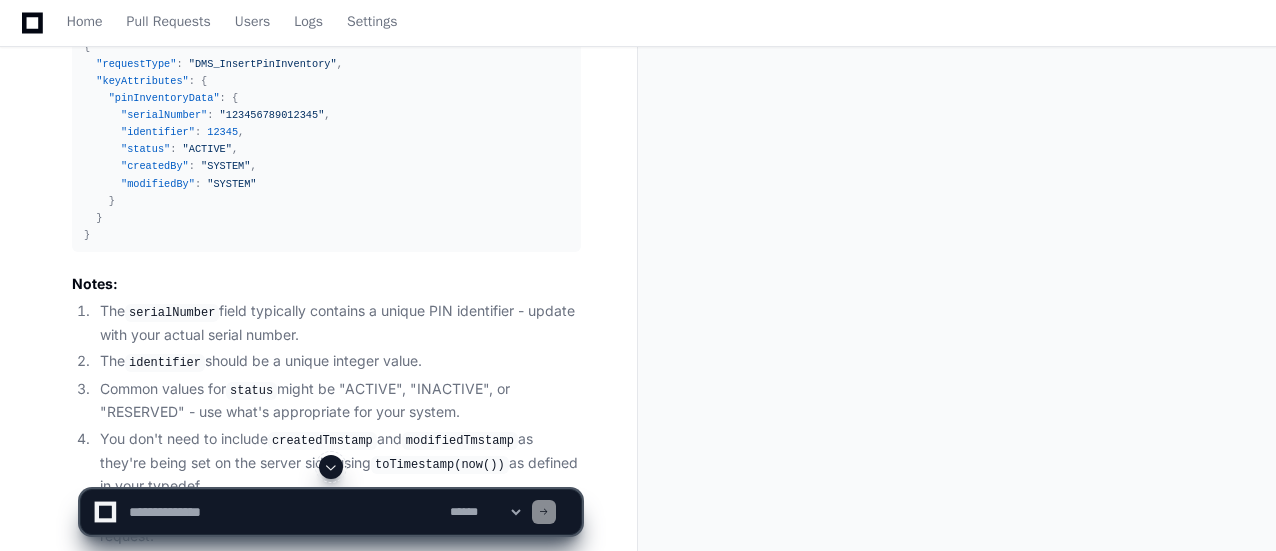 scroll, scrollTop: 25038, scrollLeft: 0, axis: vertical 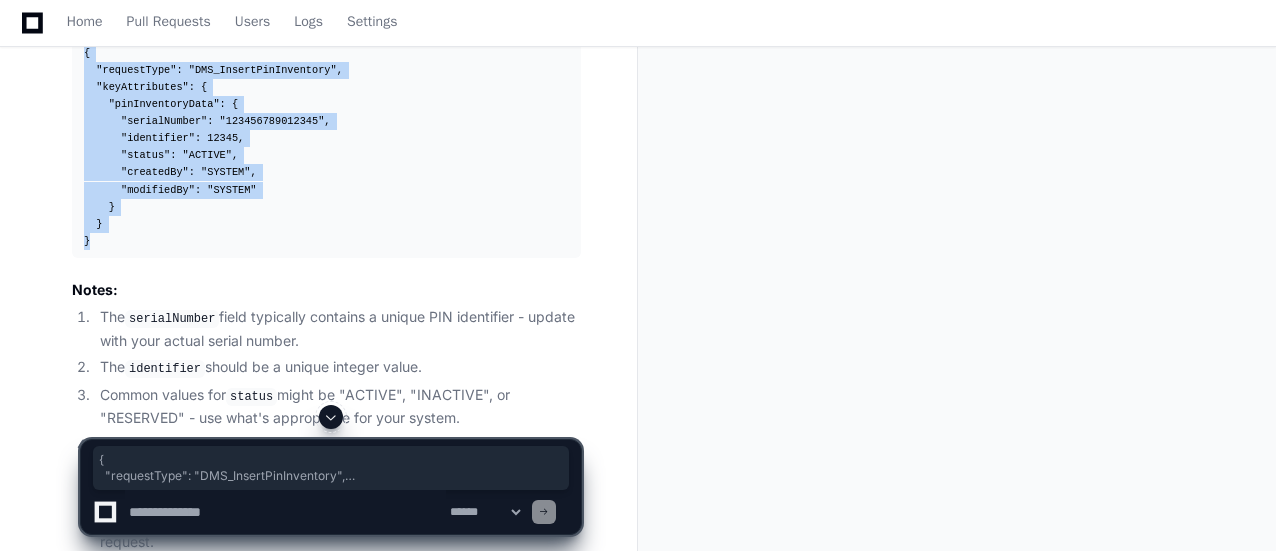 drag, startPoint x: 84, startPoint y: 71, endPoint x: 115, endPoint y: 258, distance: 189.55211 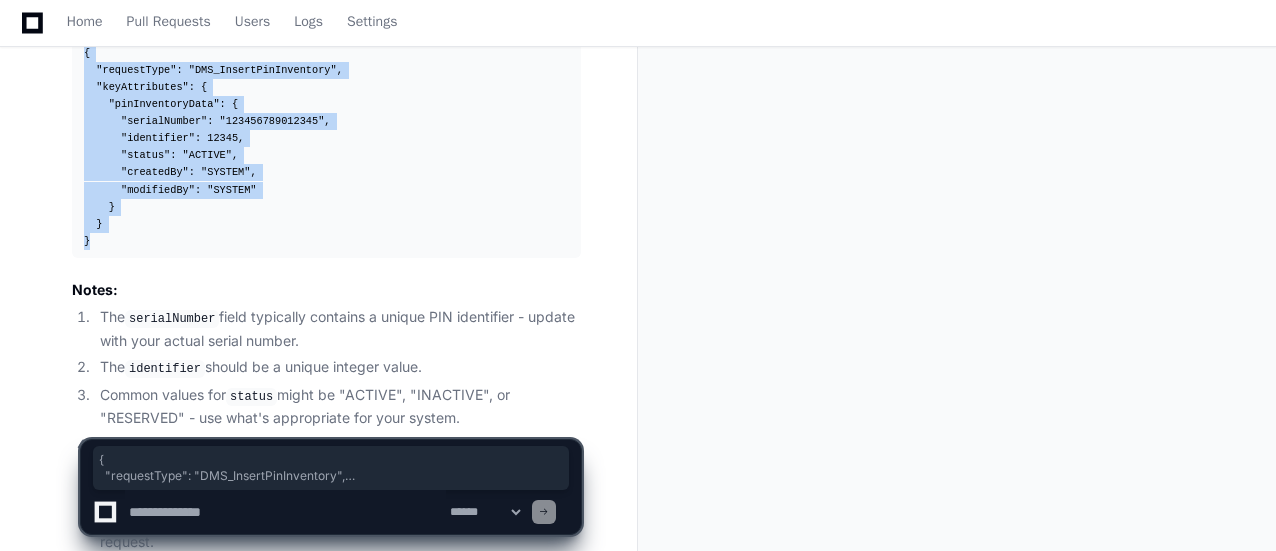 scroll, scrollTop: 25300, scrollLeft: 0, axis: vertical 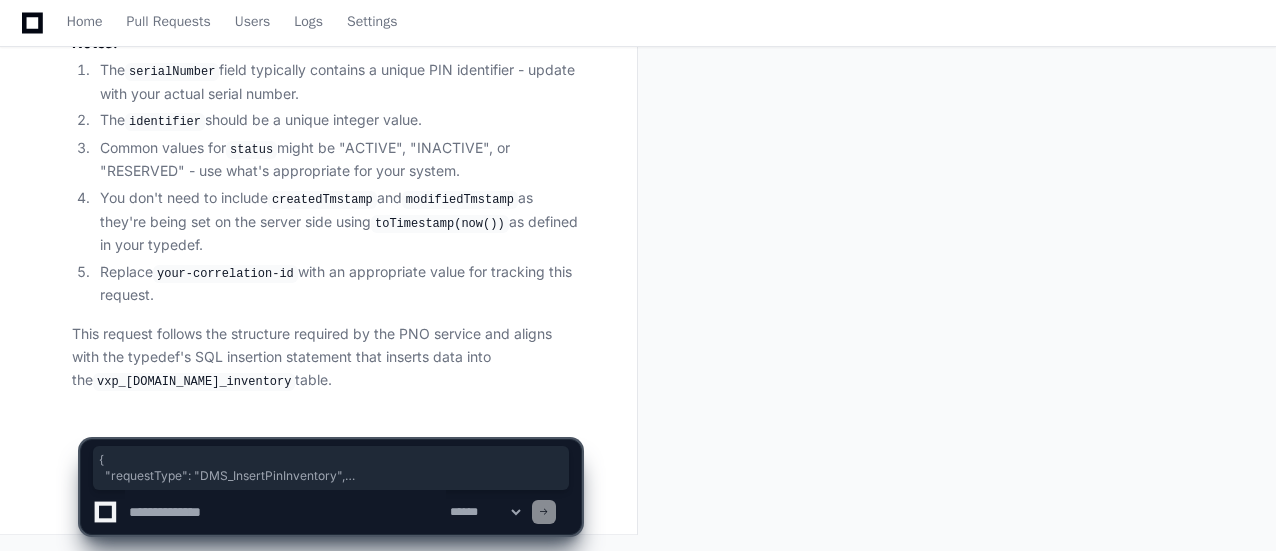 click 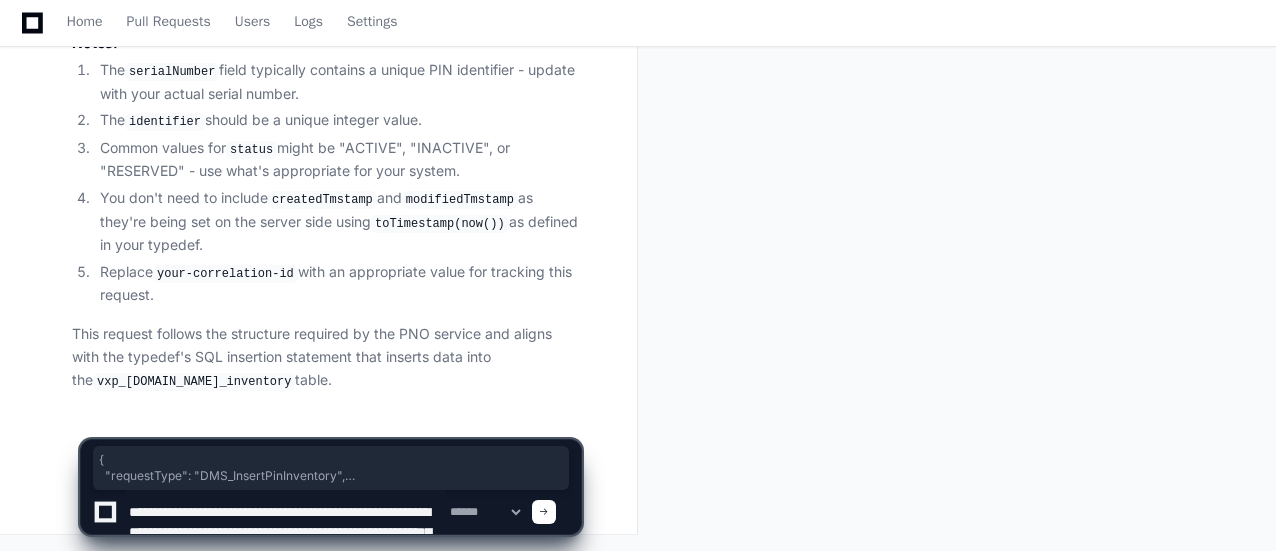 scroll, scrollTop: 26, scrollLeft: 0, axis: vertical 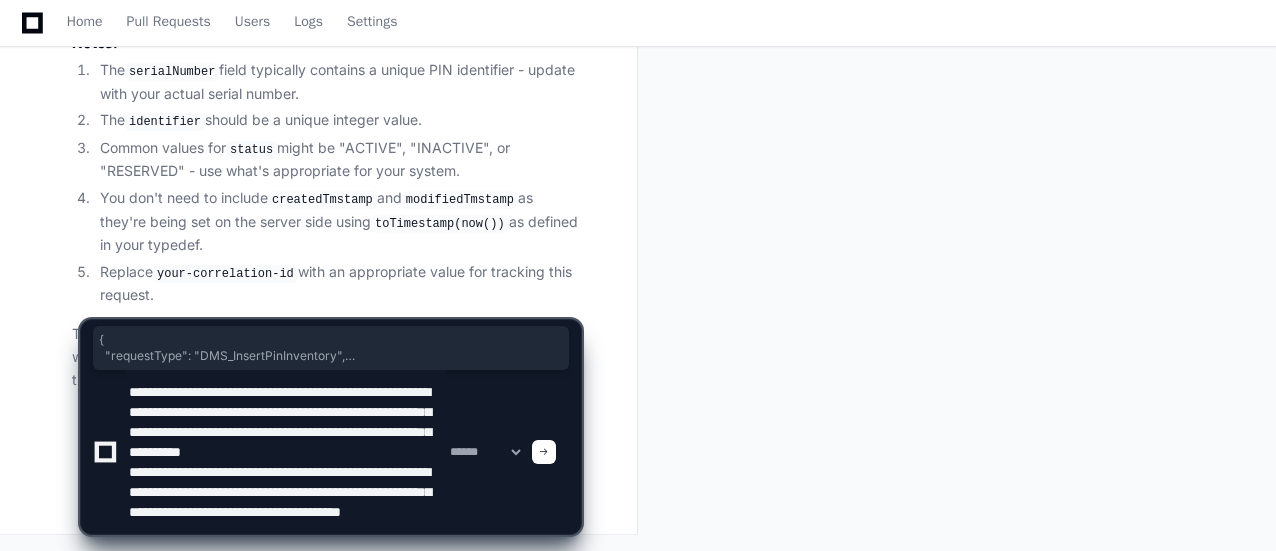 type on "**********" 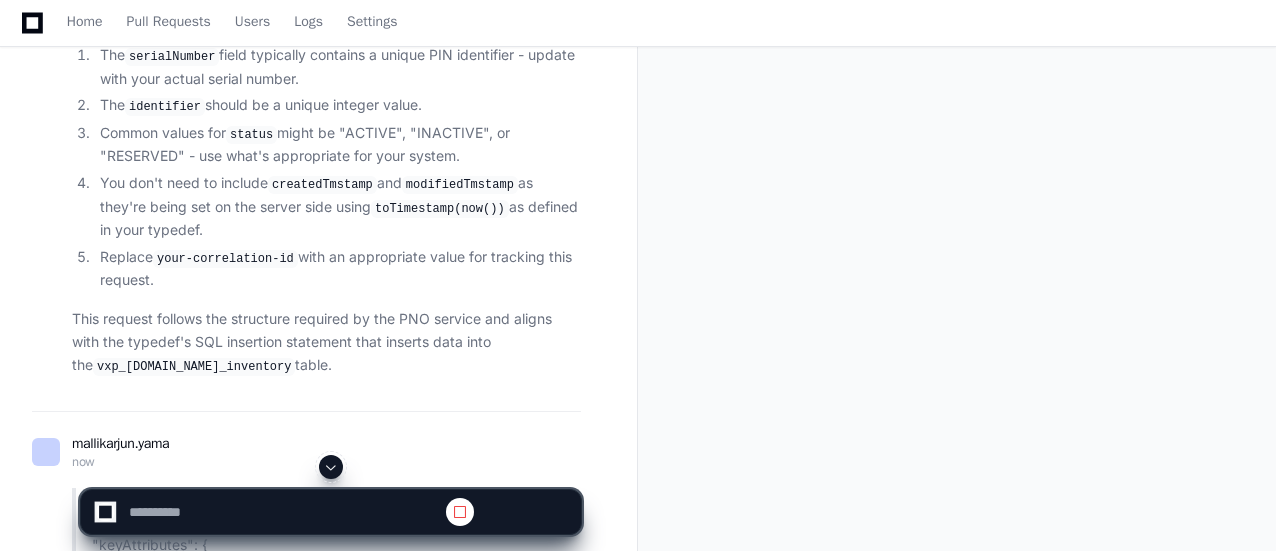 scroll, scrollTop: 0, scrollLeft: 0, axis: both 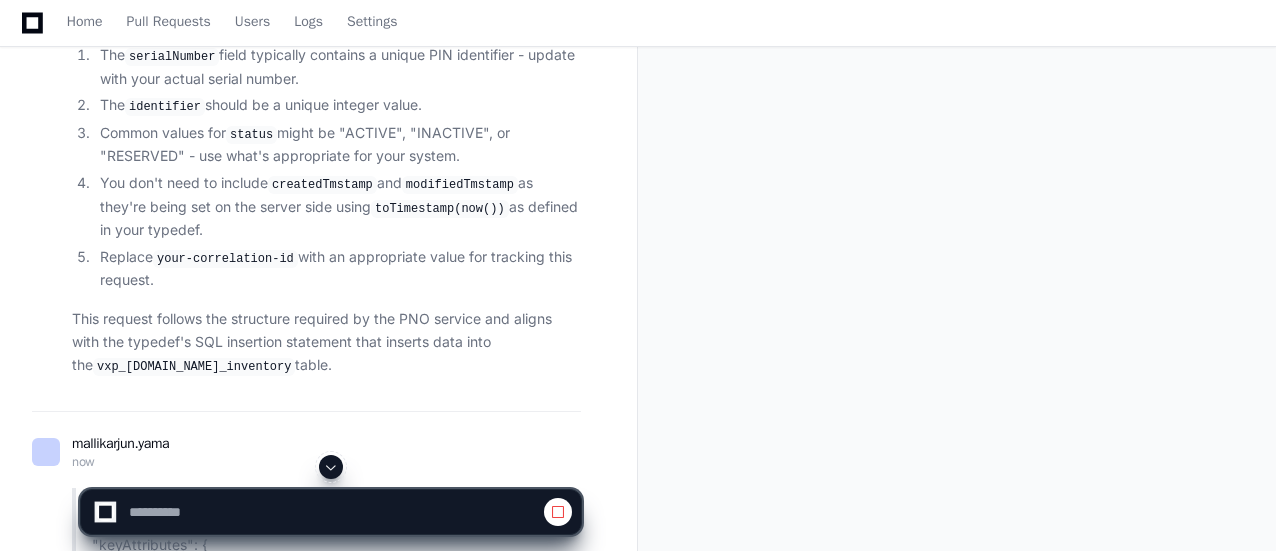click 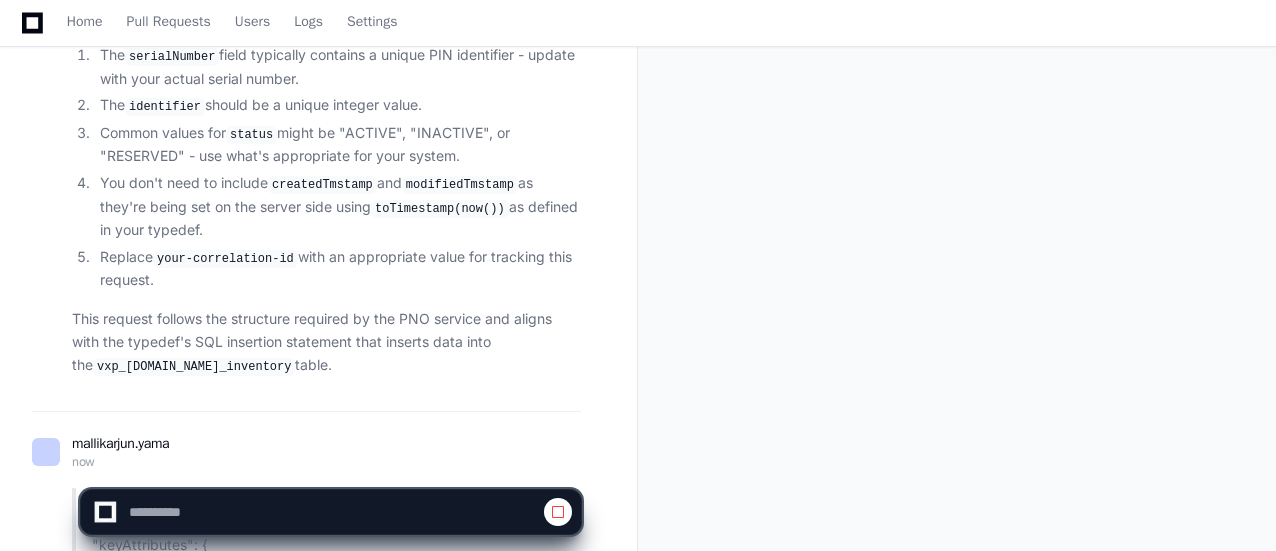 scroll, scrollTop: 25952, scrollLeft: 0, axis: vertical 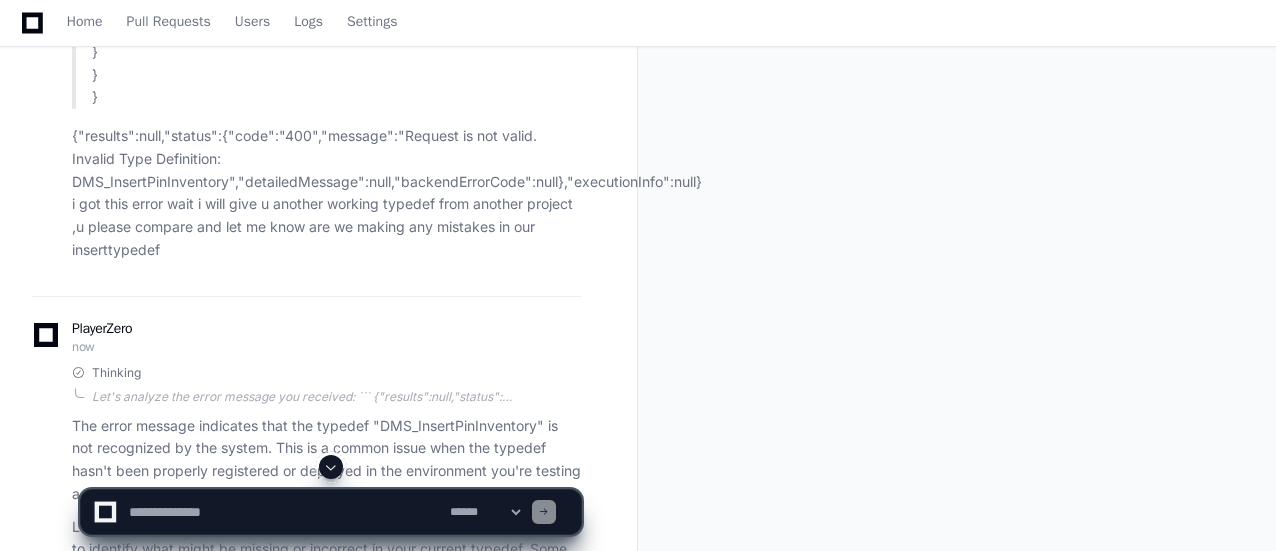 click 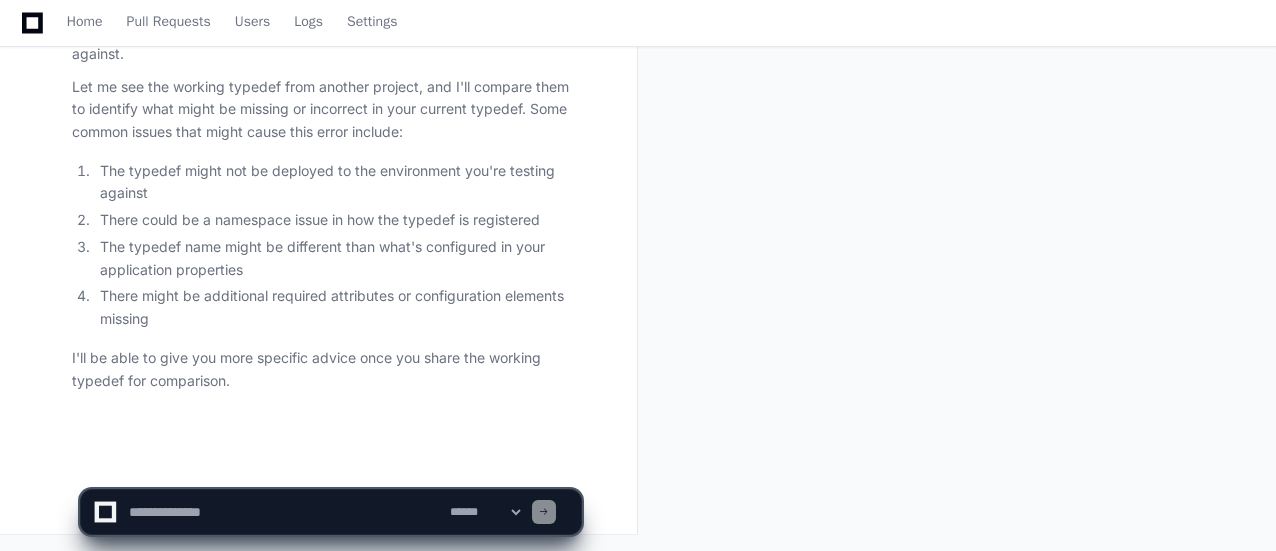 scroll, scrollTop: 26406, scrollLeft: 0, axis: vertical 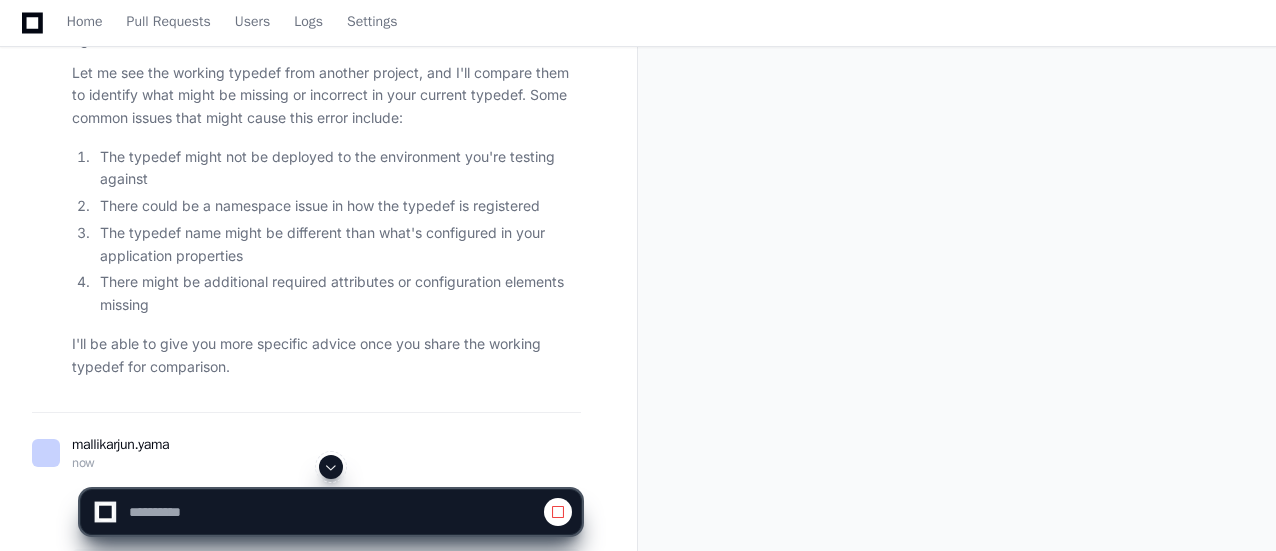 click 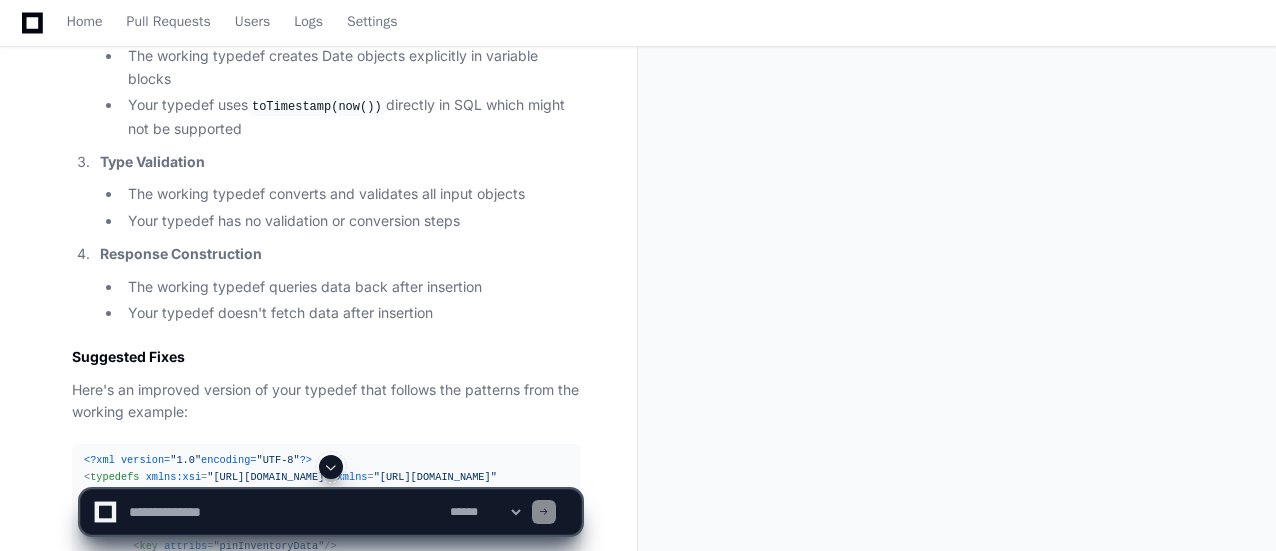 scroll, scrollTop: 42384, scrollLeft: 0, axis: vertical 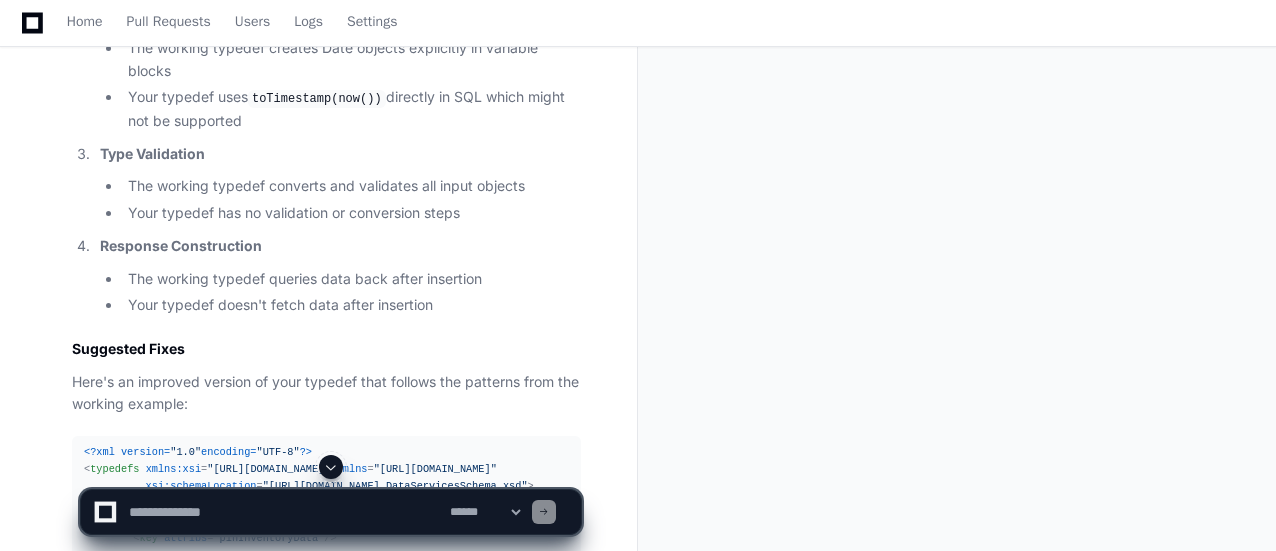 drag, startPoint x: 339, startPoint y: 318, endPoint x: 305, endPoint y: 304, distance: 36.769554 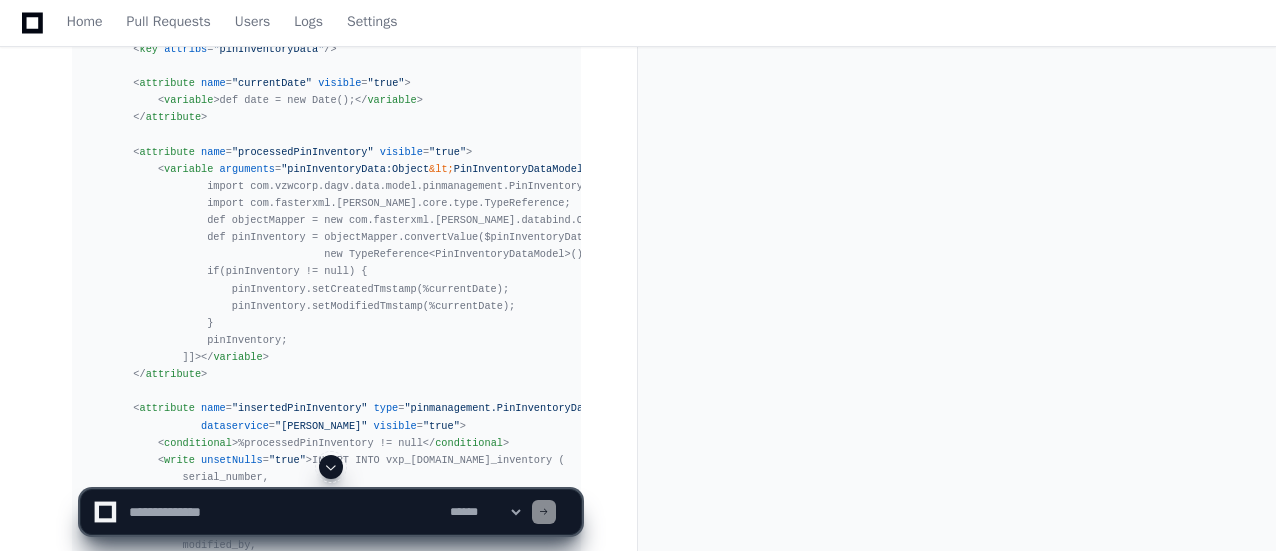 scroll, scrollTop: 42724, scrollLeft: 0, axis: vertical 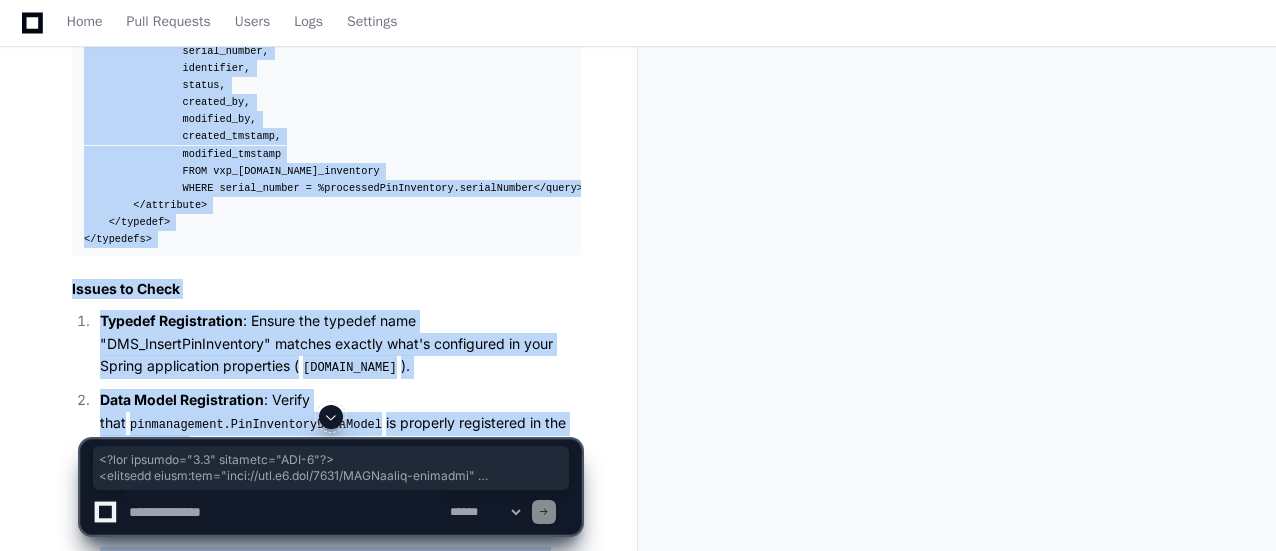 drag, startPoint x: 85, startPoint y: 145, endPoint x: 203, endPoint y: 409, distance: 289.17123 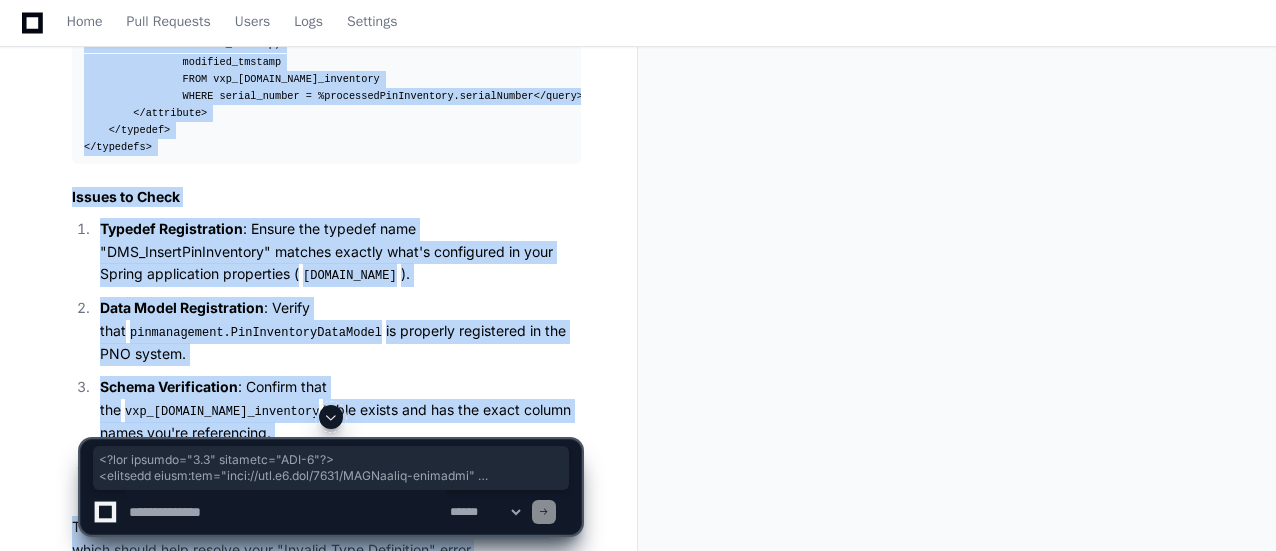 click on "<?xml version= "1.0"  encoding= "UTF-8" ?>
< typedefs   xmlns:xsi = "[URL][DOMAIN_NAME]"   xmlns = "[URL][DOMAIN_NAME]"
xsi:schemaLocation = "[URL][DOMAIN_NAME] DataServicesSchema.xsd" >
< typedef   type = "DMS_InsertPinInventory" >
< key   attribs = "pinInventoryData" />
< attribute   name = "currentDate"   visible = "true" >
< variable >
def date = new Date();
</ variable >
</ attribute >
< attribute   name = "processedPinInventory"   visible = "true" >
< variable   arguments = "pinInventoryData:Object &lt; PinInventoryDataModel &gt; " > </ variable >
</ attribute >
< attribute   name = "insertedPinInventory"   type = "pinmanagement.PinInventoryDataModel"
dataservice = "[PERSON_NAME]"   visible = "true" >
< conditional > %processedPinInventory != null </ conditional >
<" 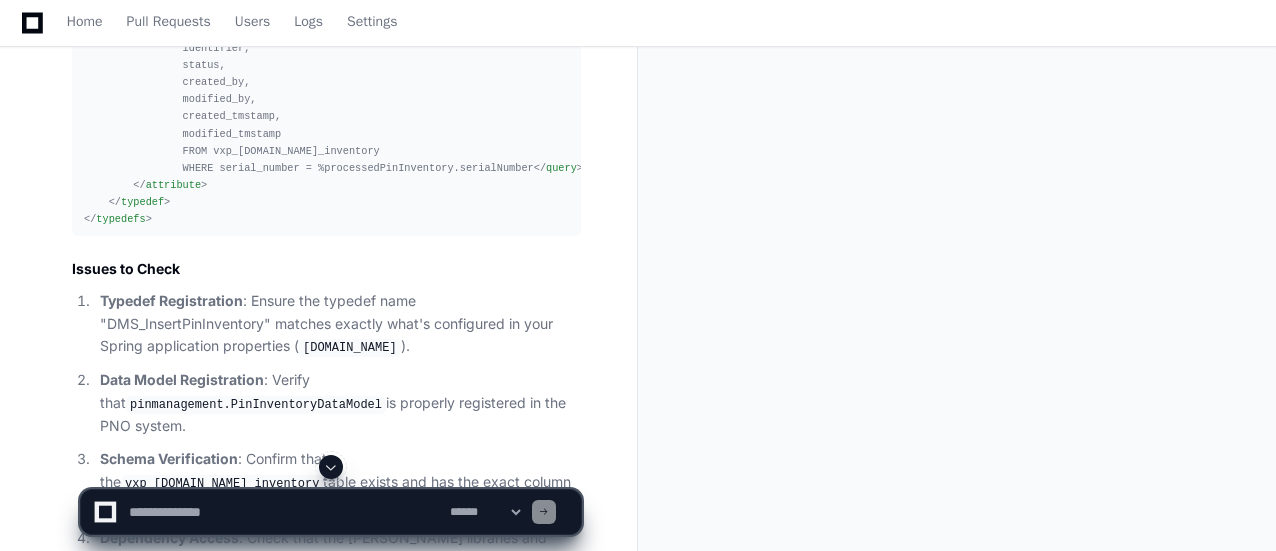 scroll, scrollTop: 43849, scrollLeft: 0, axis: vertical 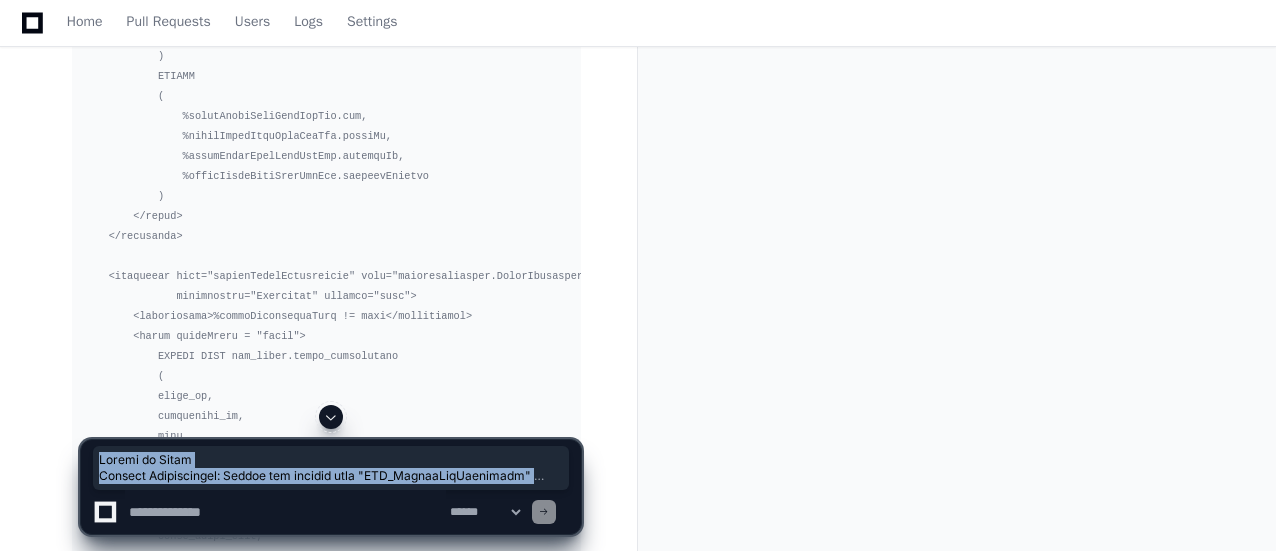 drag, startPoint x: 152, startPoint y: 433, endPoint x: 89, endPoint y: 519, distance: 106.60675 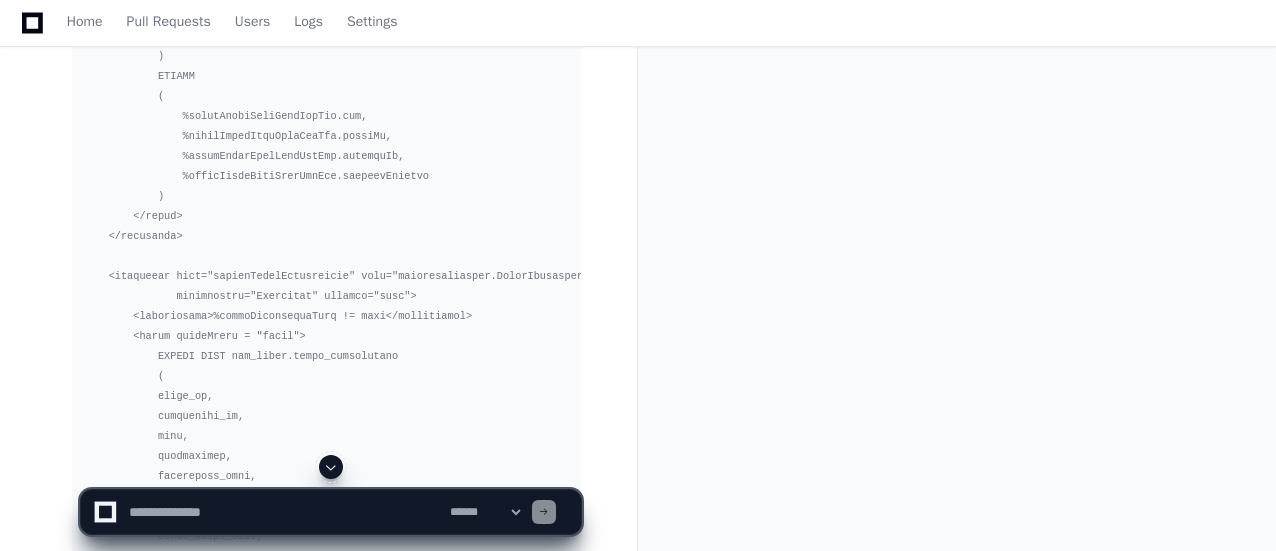 click 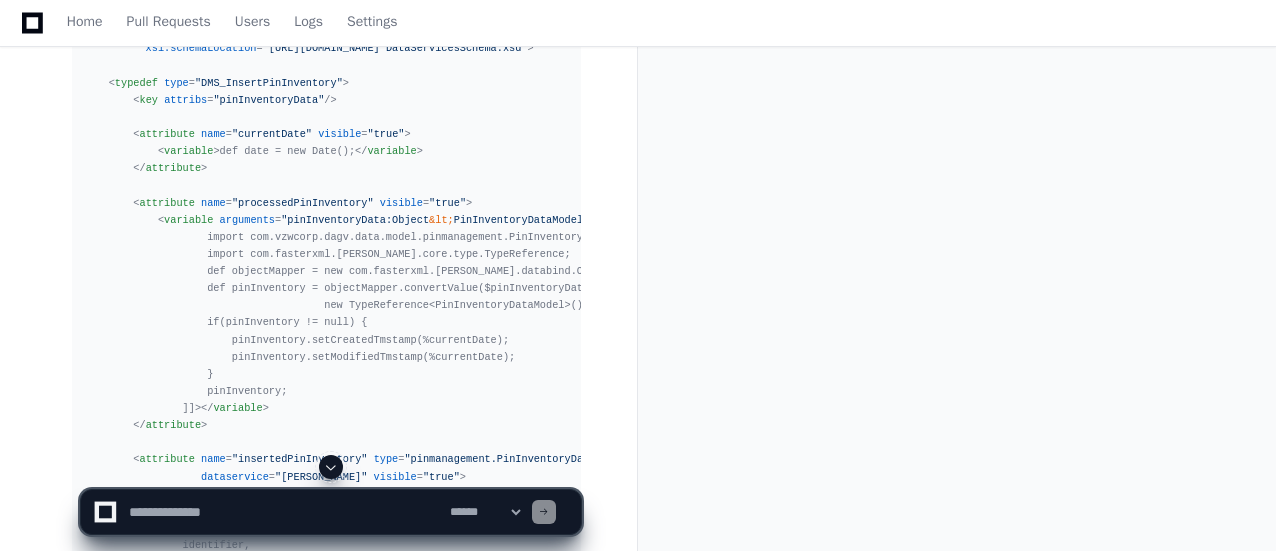 scroll, scrollTop: 42806, scrollLeft: 0, axis: vertical 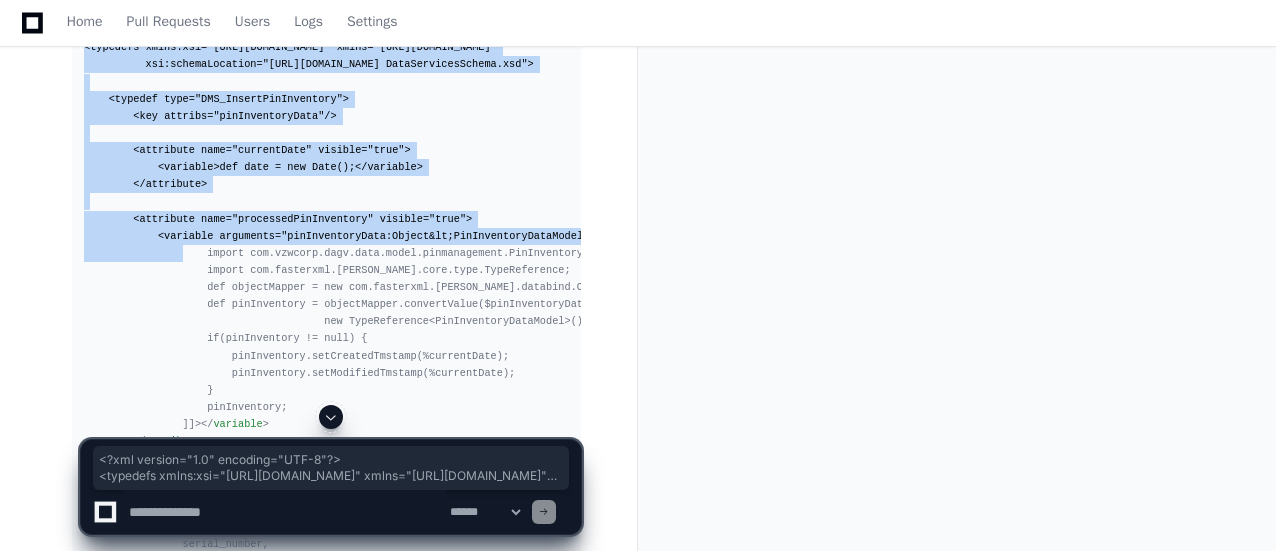 drag, startPoint x: 82, startPoint y: 66, endPoint x: 242, endPoint y: 323, distance: 302.73587 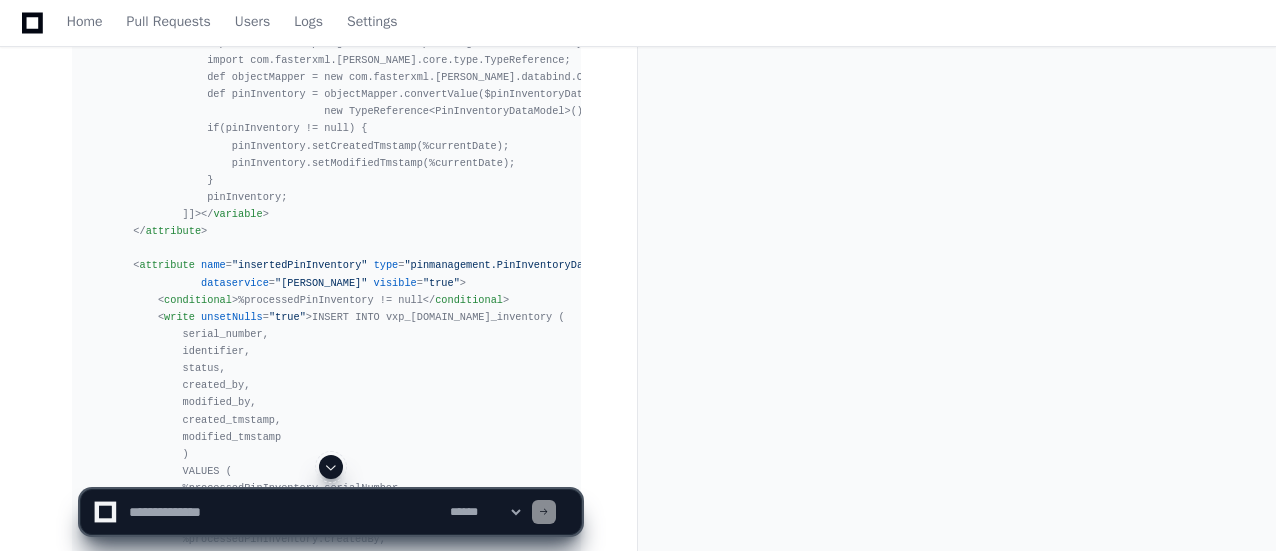 scroll, scrollTop: 43022, scrollLeft: 0, axis: vertical 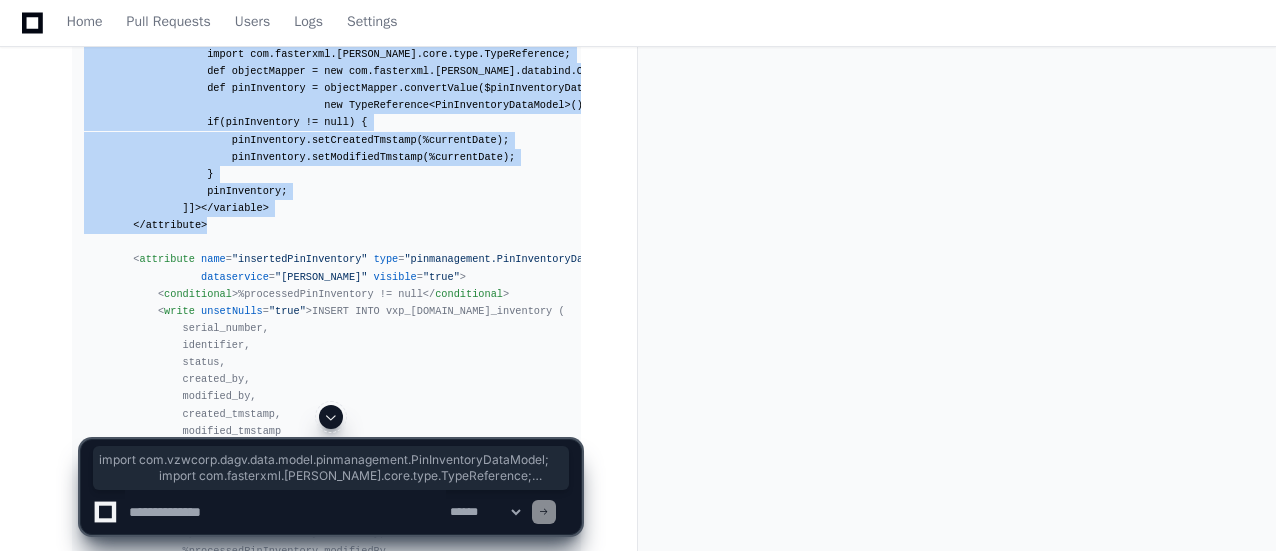 drag, startPoint x: 191, startPoint y: 121, endPoint x: 226, endPoint y: 334, distance: 215.85643 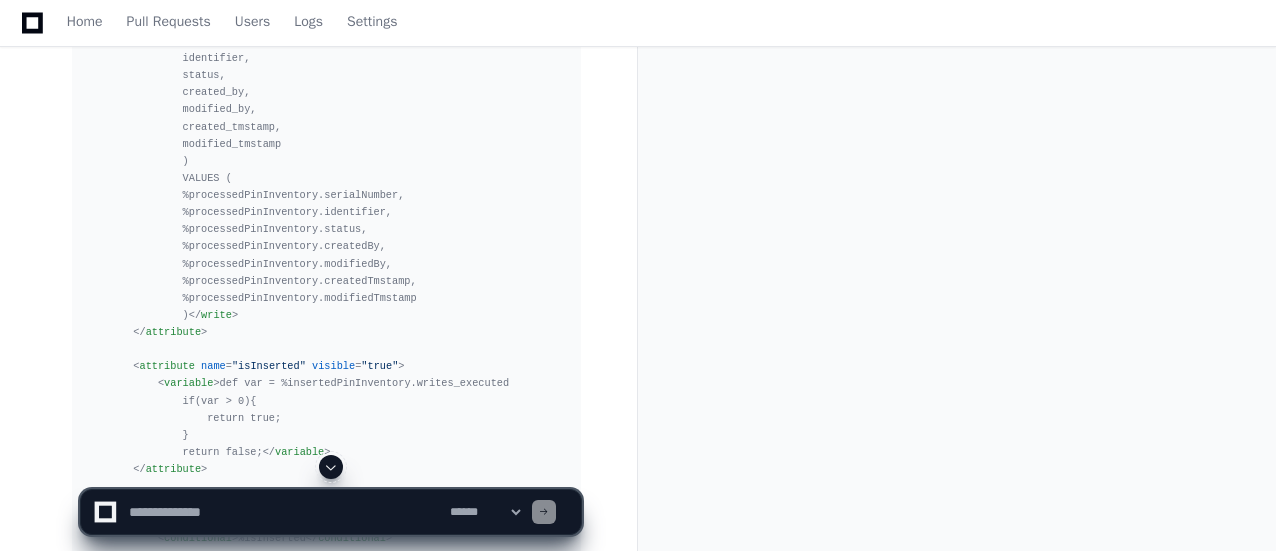 scroll, scrollTop: 43316, scrollLeft: 0, axis: vertical 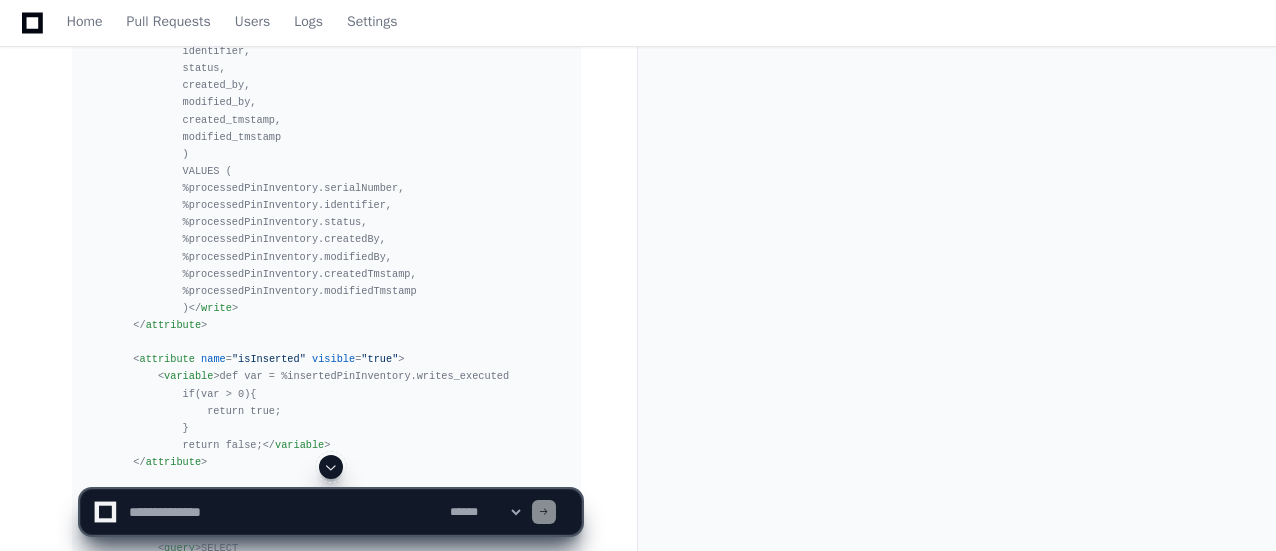 click on "<?xml version= "1.0"  encoding= "UTF-8" ?>
< typedefs   xmlns:xsi = "[URL][DOMAIN_NAME]"   xmlns = "[URL][DOMAIN_NAME]"
xsi:schemaLocation = "[URL][DOMAIN_NAME] DataServicesSchema.xsd" >
< typedef   type = "DMS_InsertPinInventory" >
< key   attribs = "pinInventoryData" />
< attribute   name = "currentDate"   visible = "true" >
< variable >
def date = new Date();
</ variable >
</ attribute >
< attribute   name = "processedPinInventory"   visible = "true" >
< variable   arguments = "pinInventoryData:Object &lt; PinInventoryDataModel &gt; " > </ variable >
</ attribute >
< attribute   name = "insertedPinInventory"   type = "pinmanagement.PinInventoryDataModel"
dataservice = "[PERSON_NAME]"   visible = "true" >
< conditional > %processedPinInventory != null </ conditional >
<" 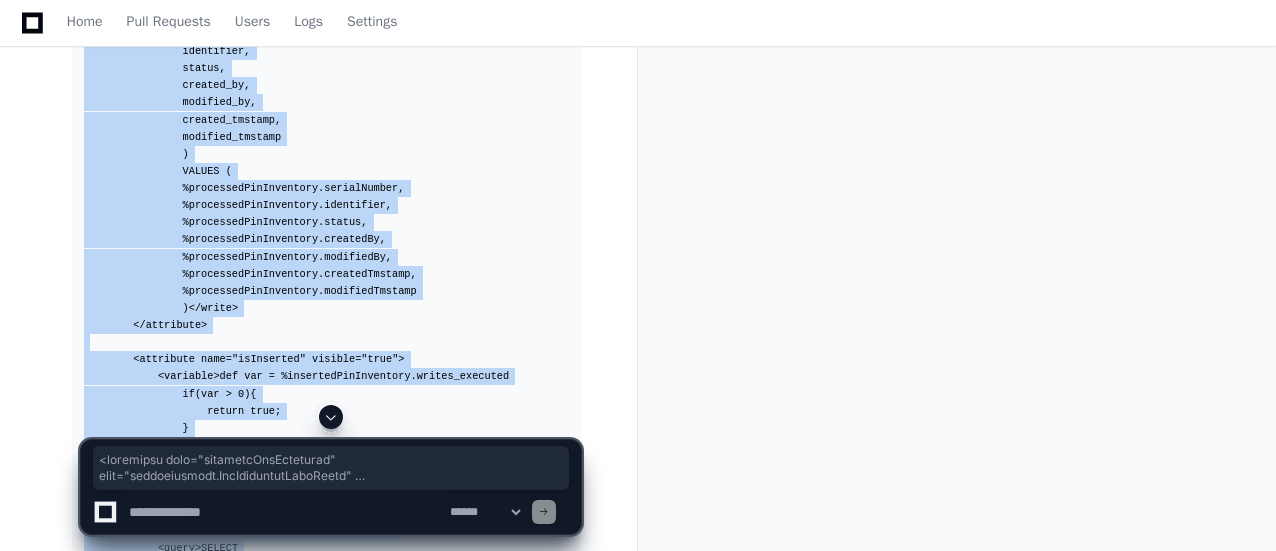 drag, startPoint x: 120, startPoint y: 61, endPoint x: 223, endPoint y: 415, distance: 368.68008 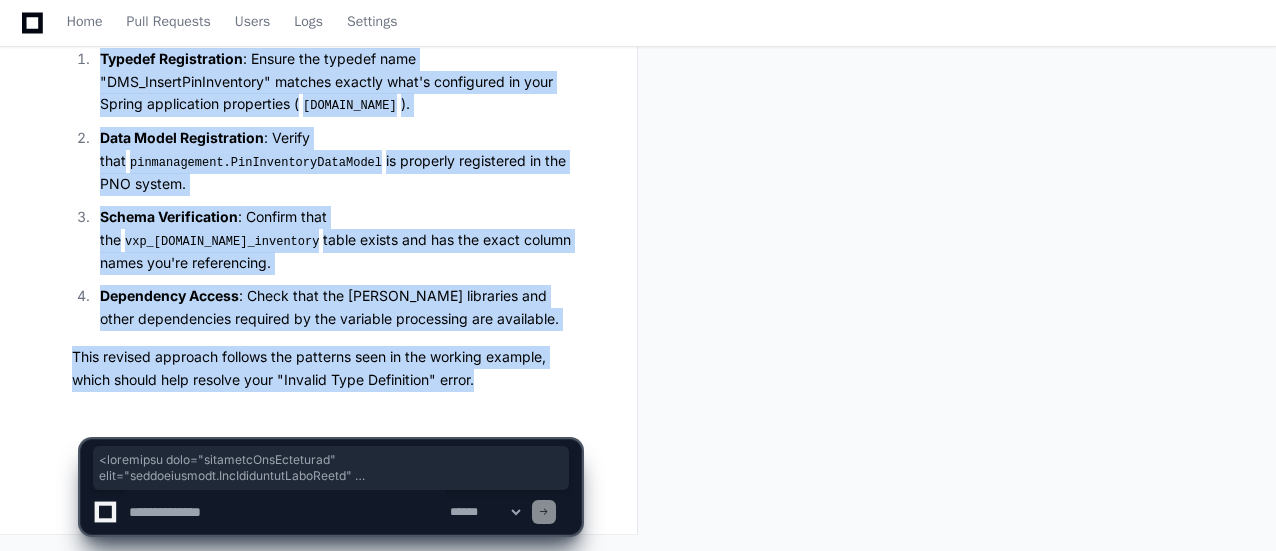 scroll, scrollTop: 44252, scrollLeft: 0, axis: vertical 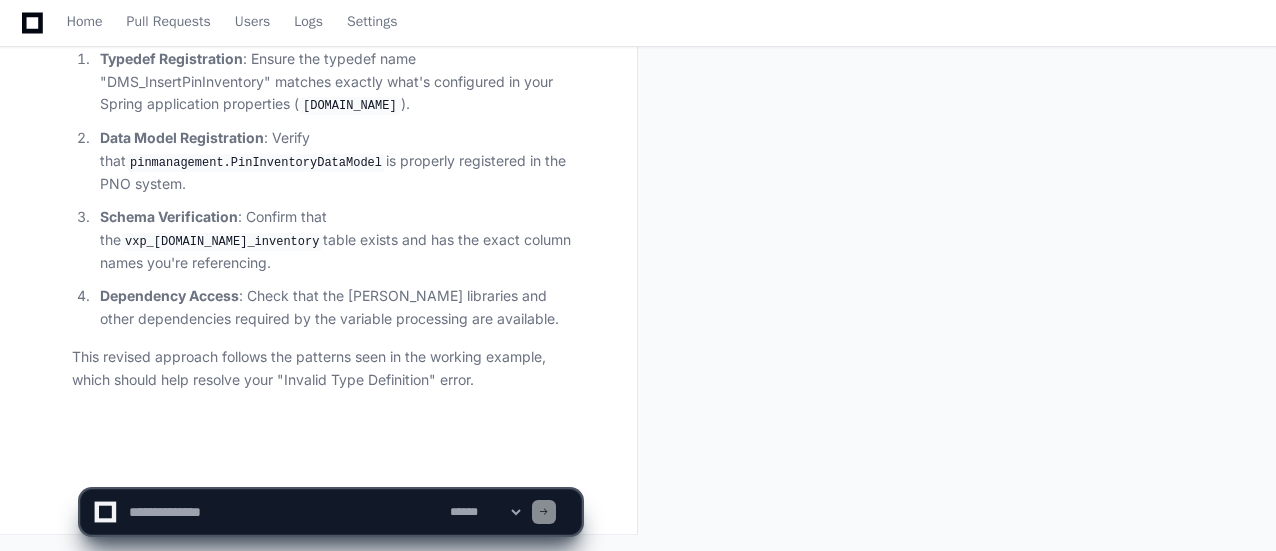 click 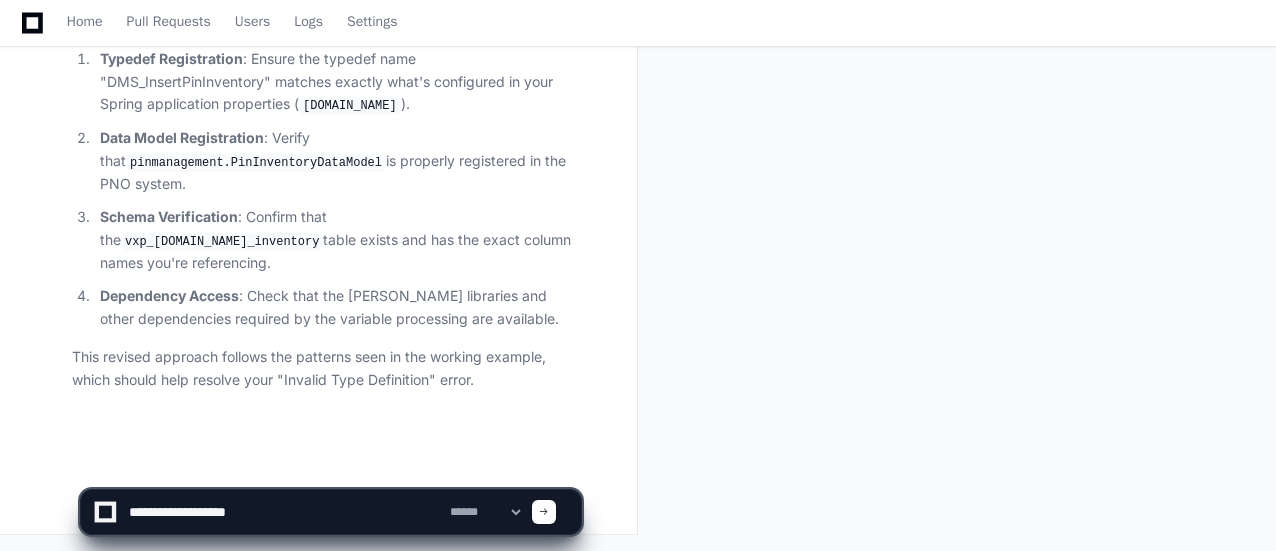 type on "**********" 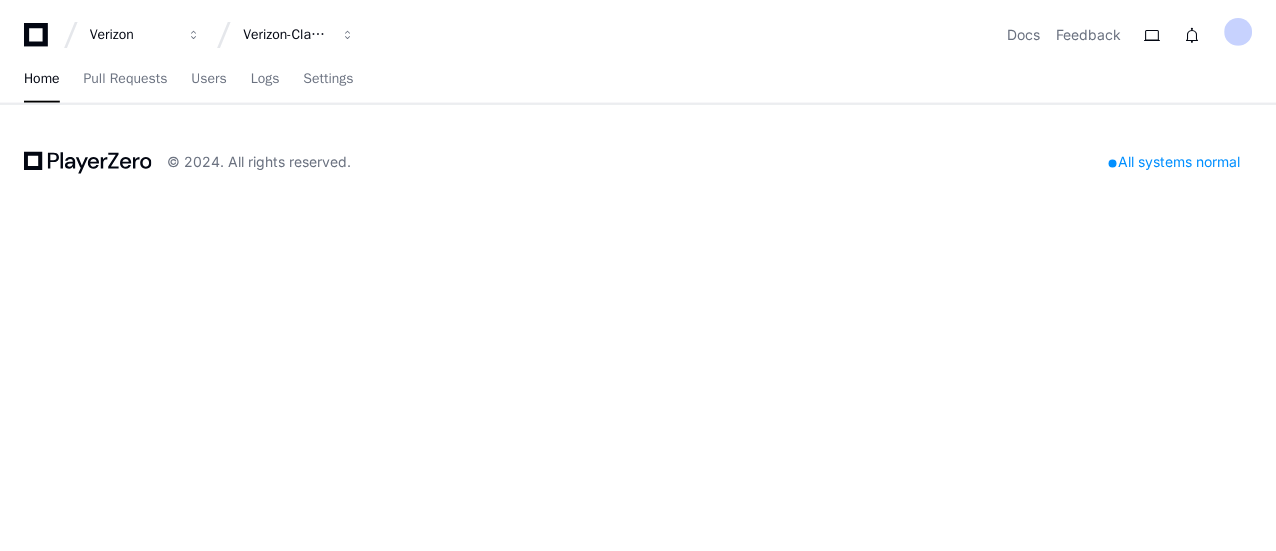 scroll, scrollTop: 0, scrollLeft: 0, axis: both 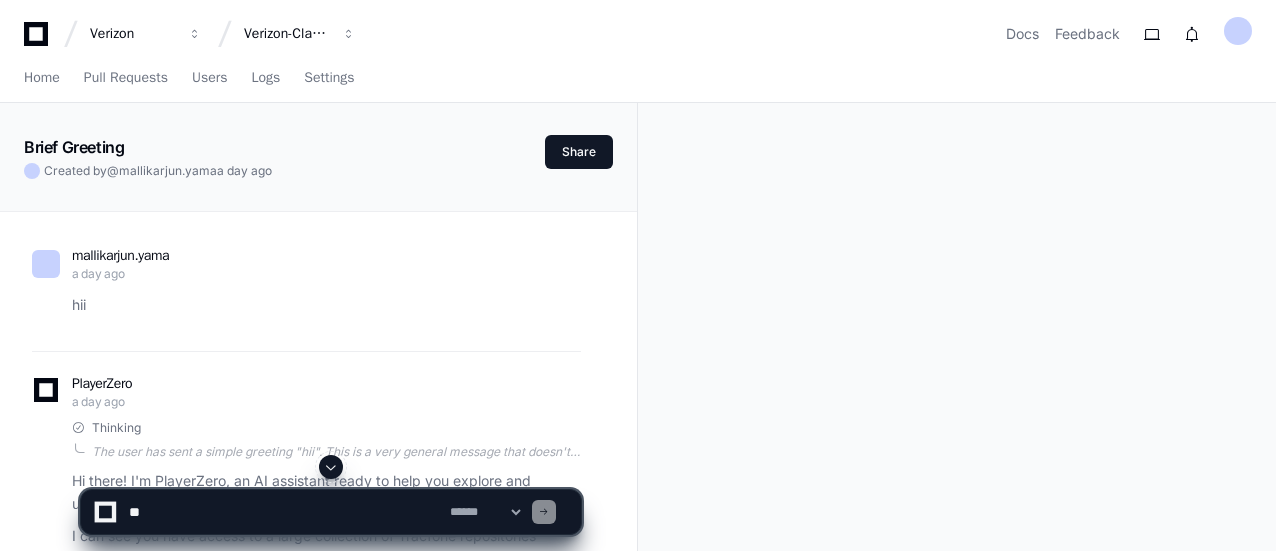click 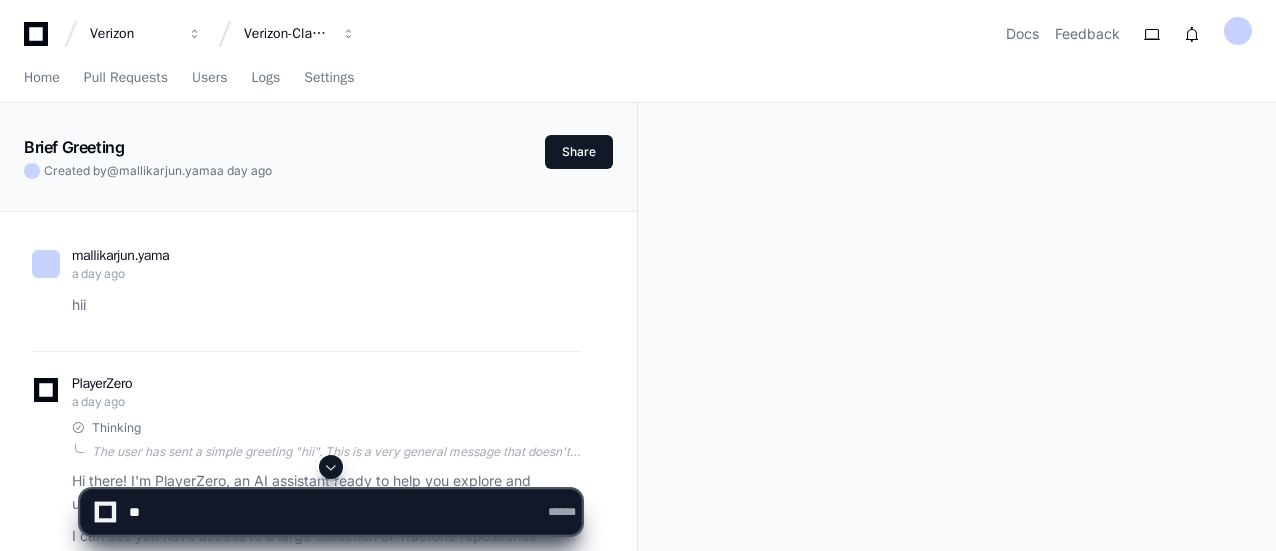 click 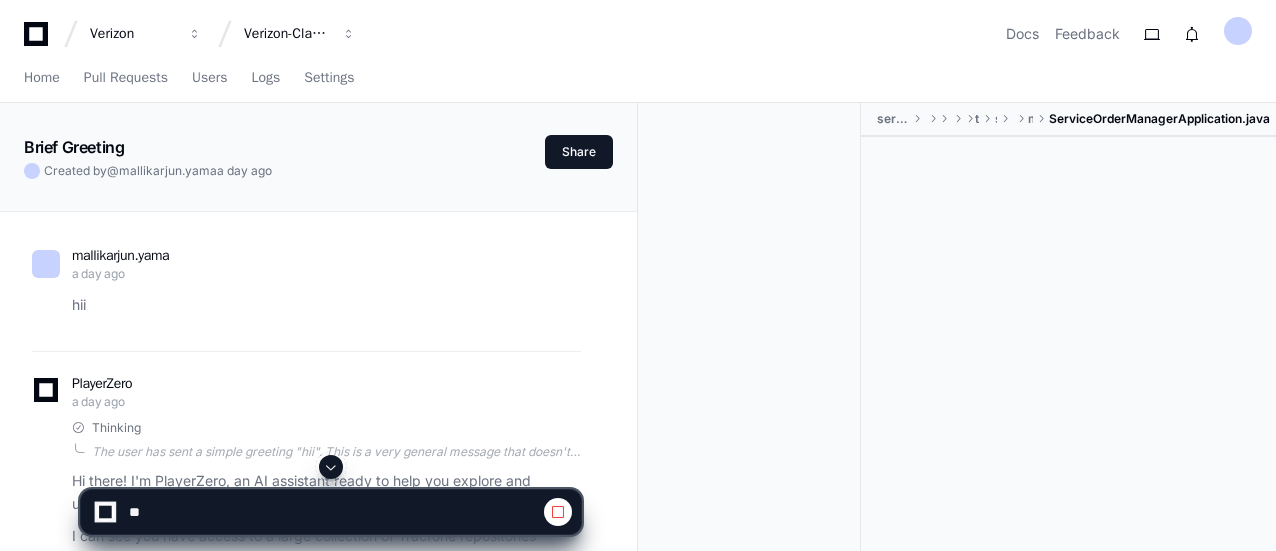 click 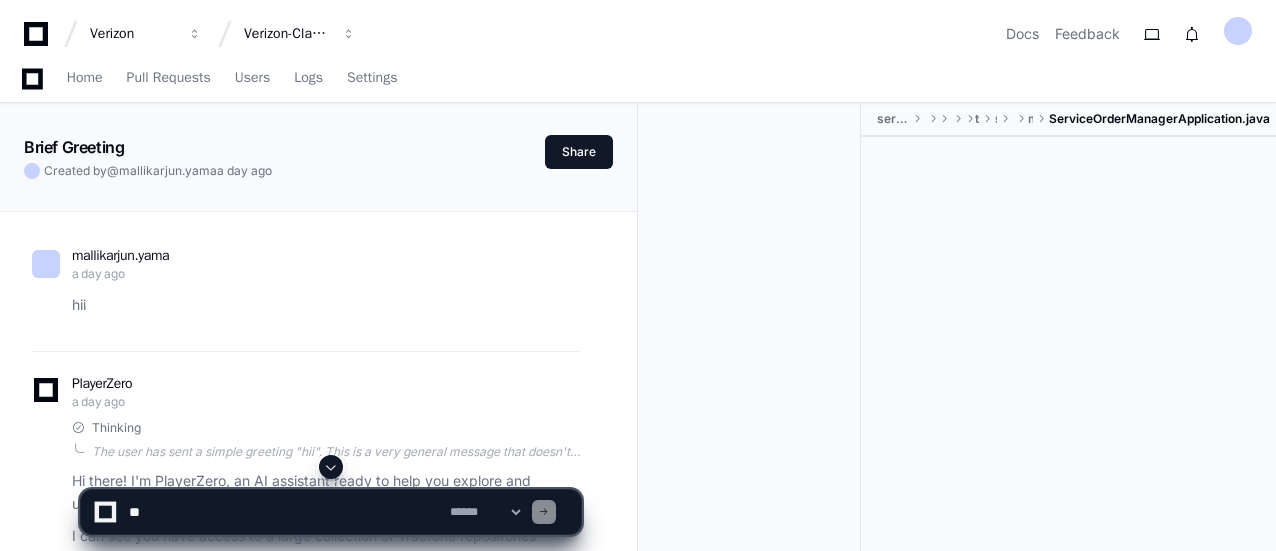 click 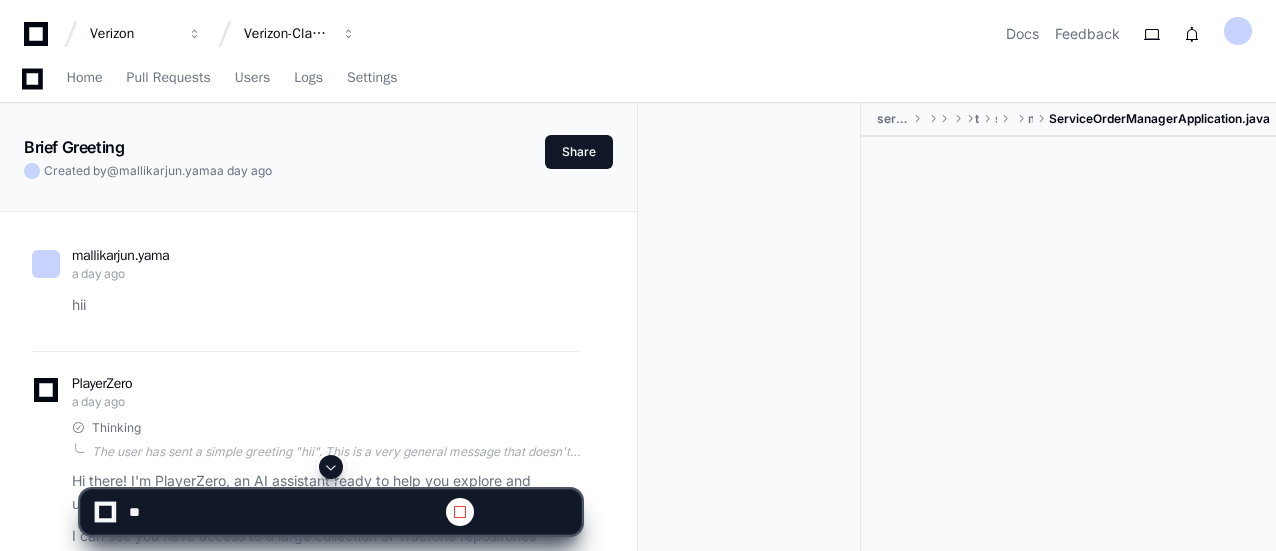 click 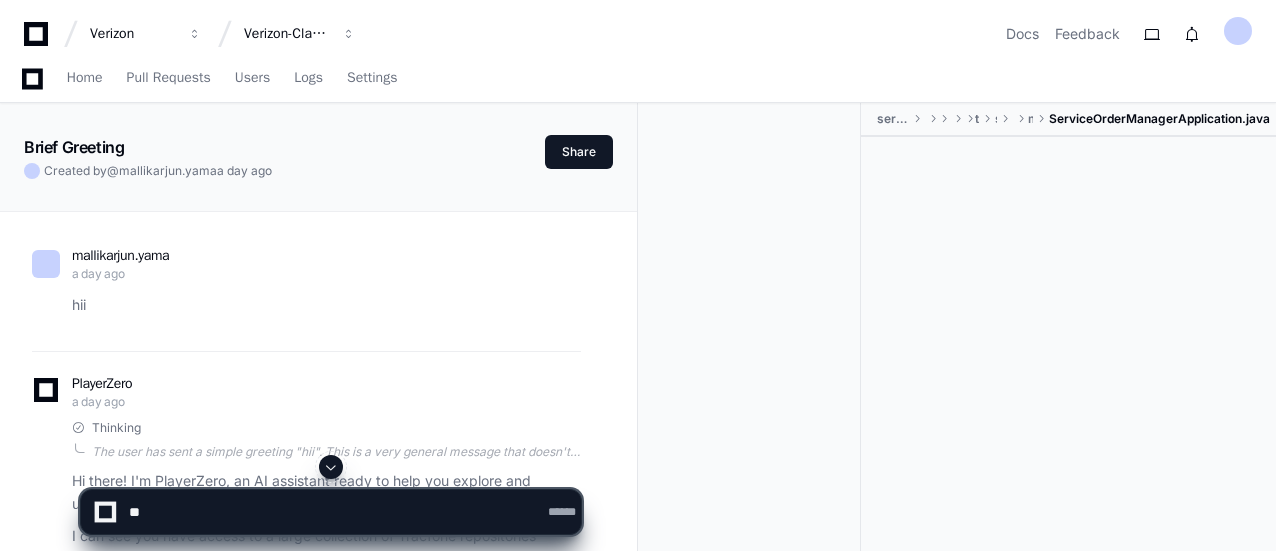 click 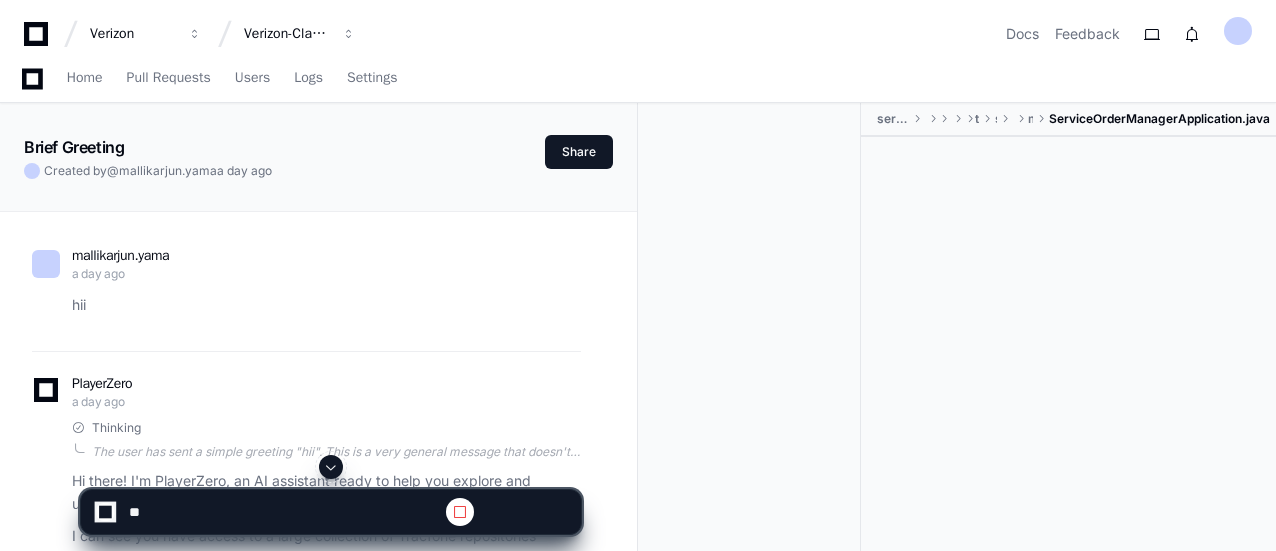 click 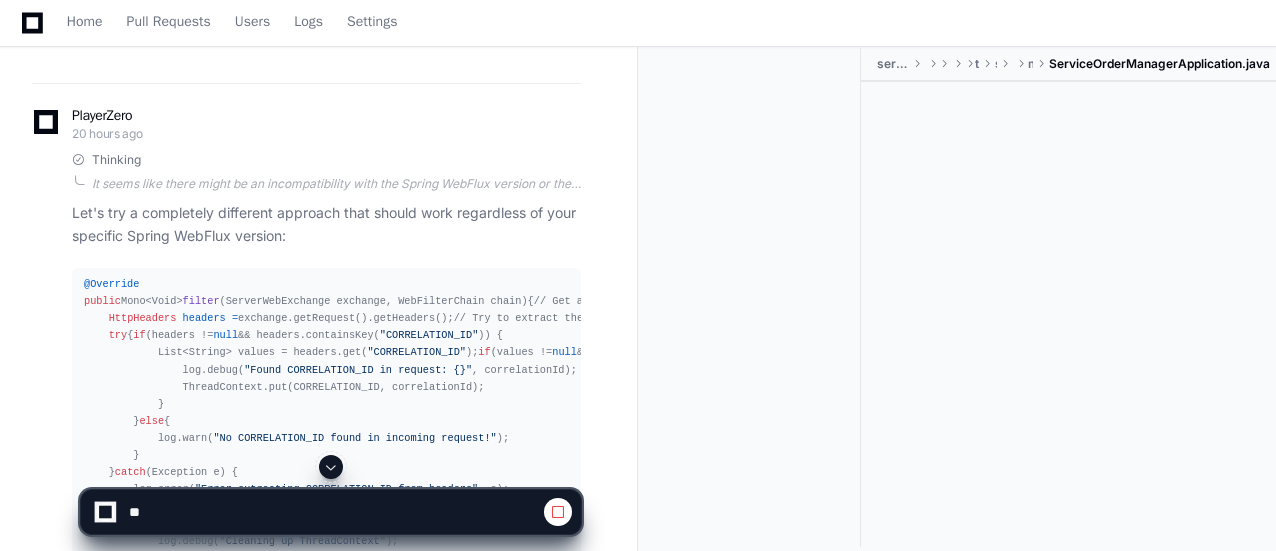 click 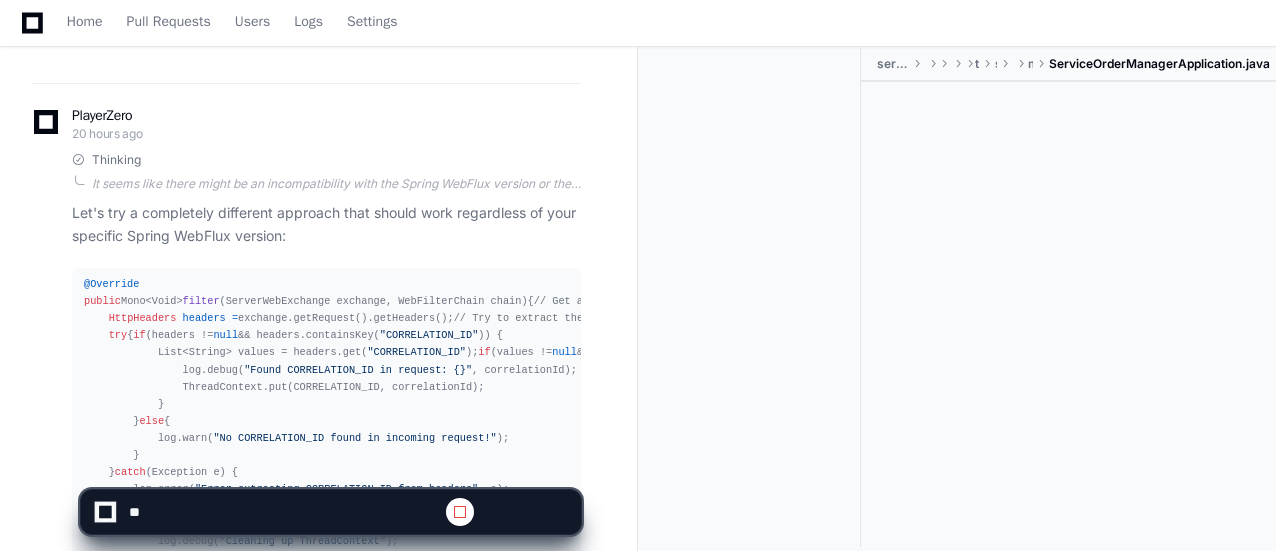 scroll, scrollTop: 182061, scrollLeft: 0, axis: vertical 